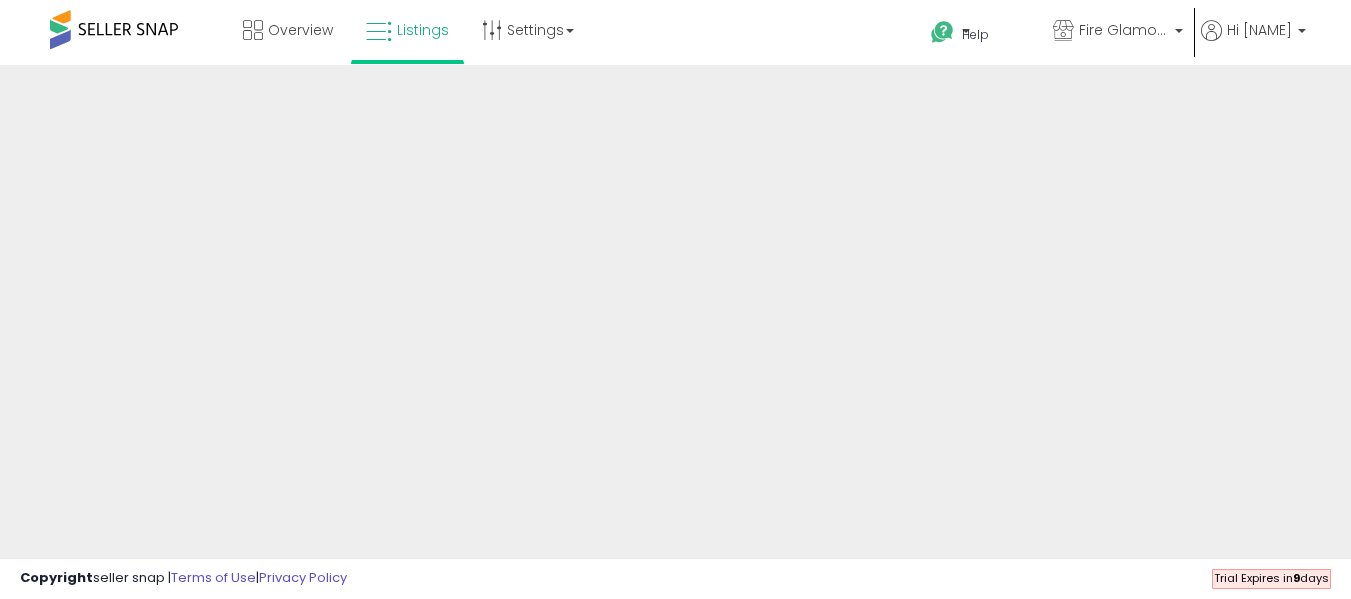scroll, scrollTop: 0, scrollLeft: 0, axis: both 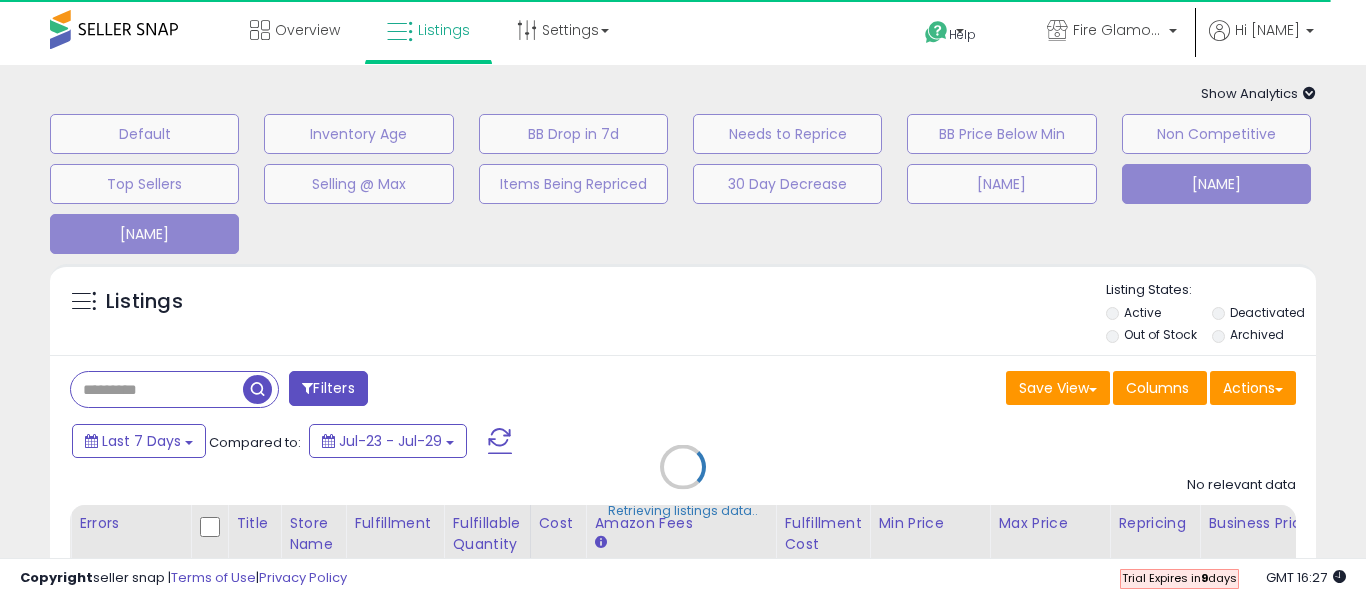 click on "[NAME]" at bounding box center [144, 134] 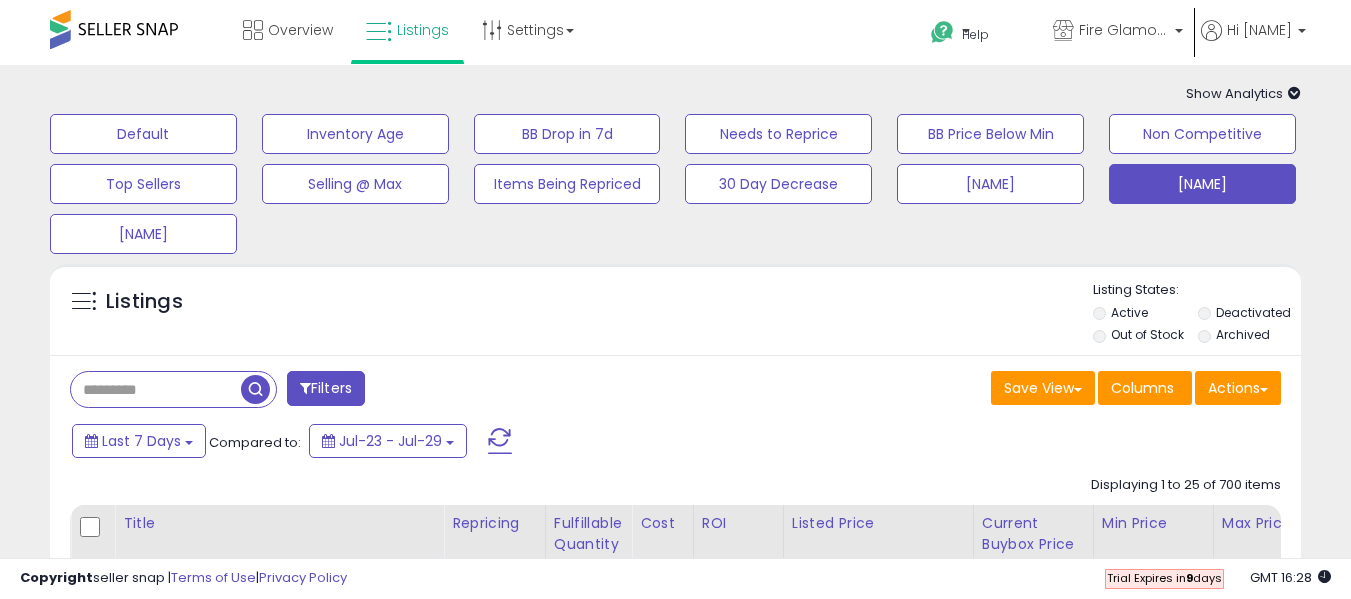 scroll, scrollTop: 296, scrollLeft: 0, axis: vertical 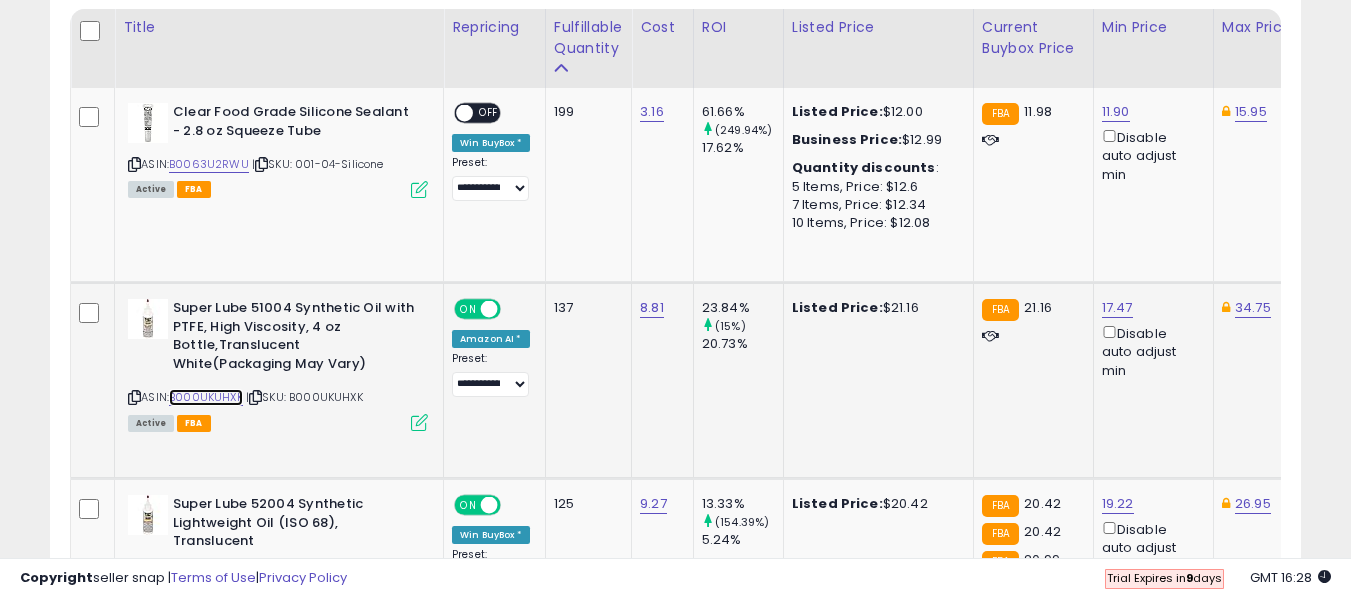 click on "B000UKUHXK" at bounding box center [206, 397] 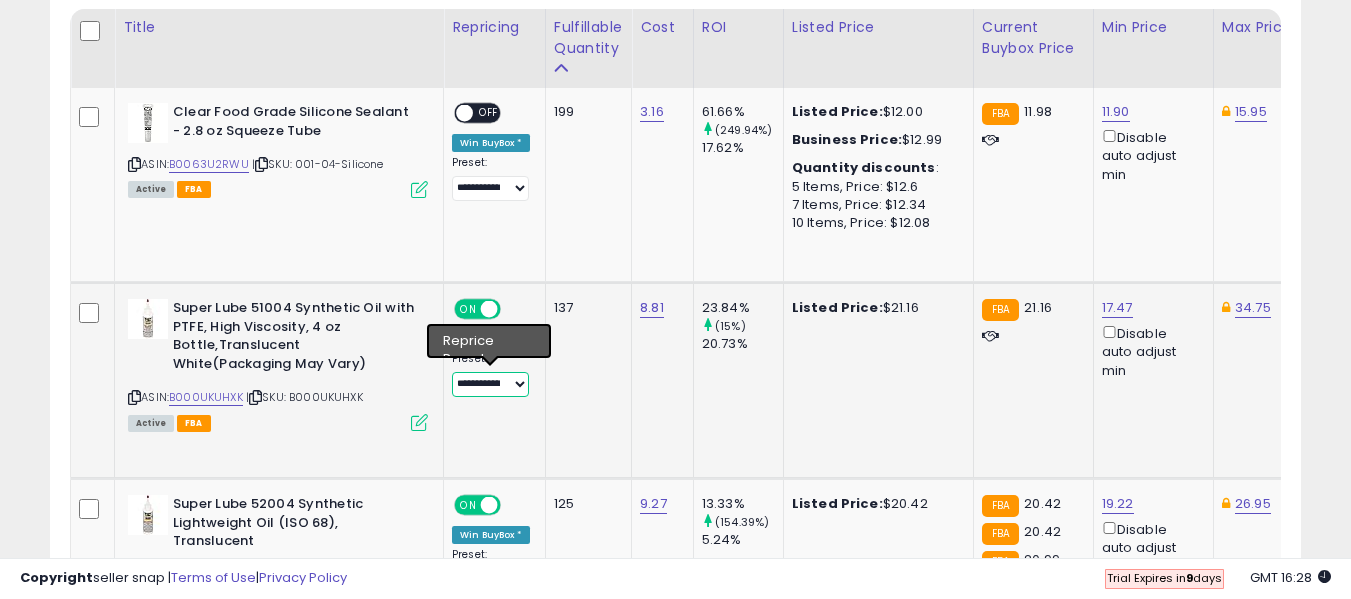 click on "**********" at bounding box center [490, 384] 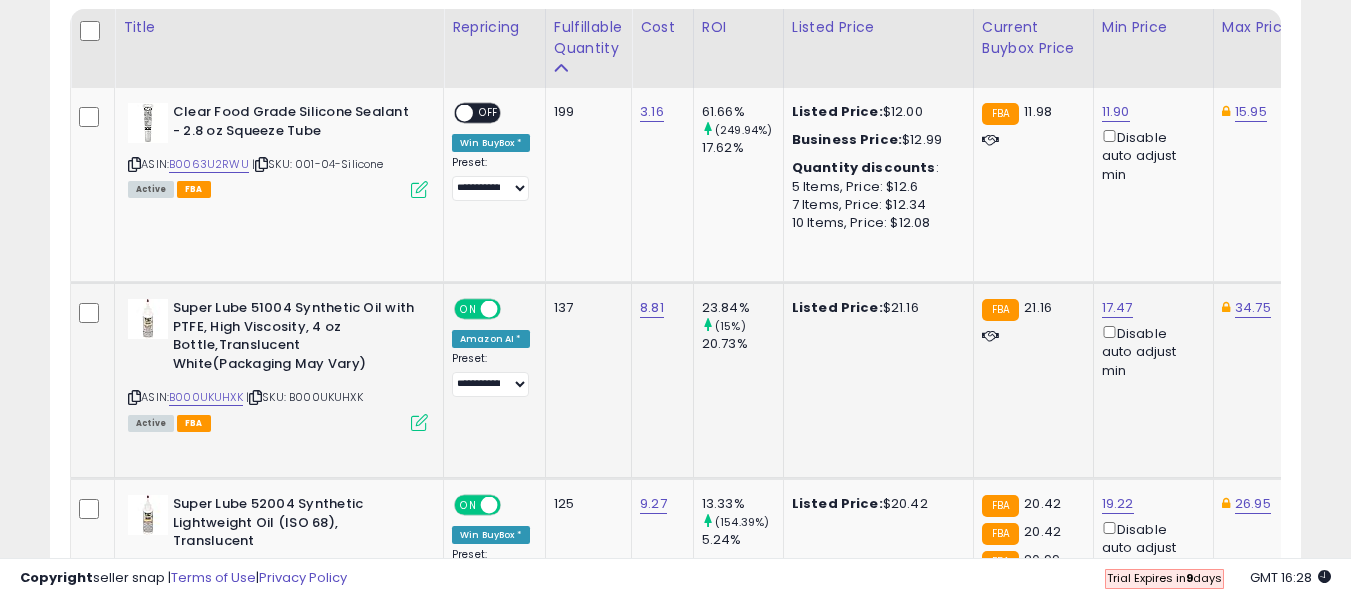 click on "137" 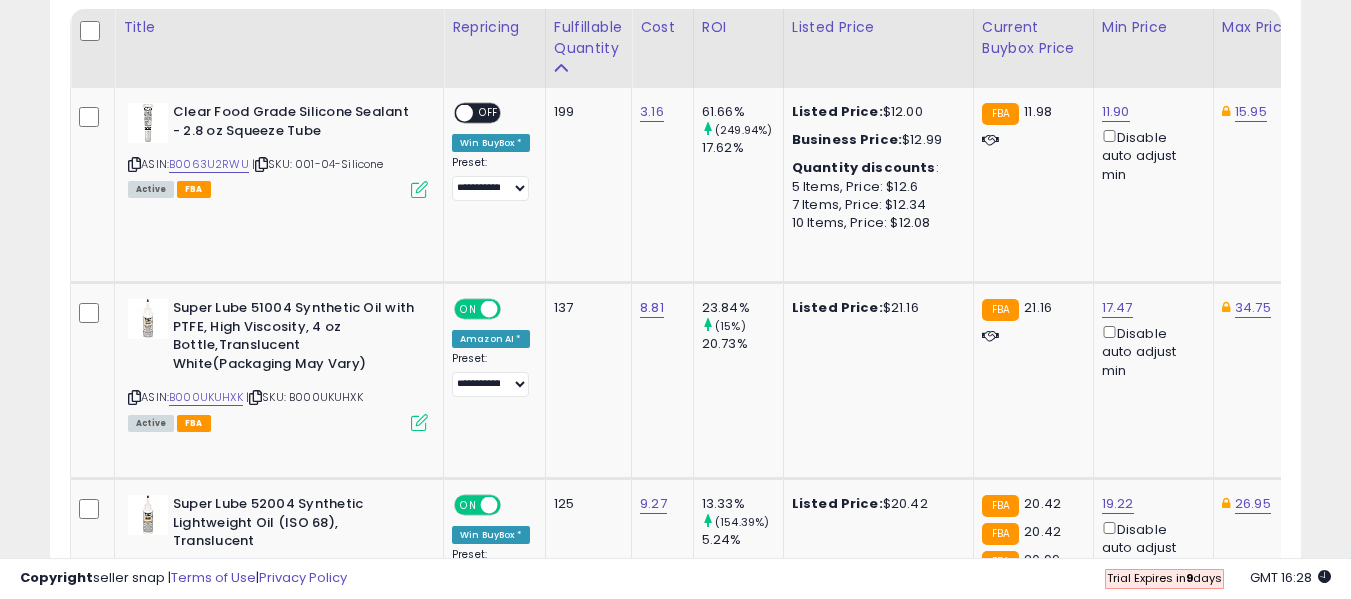 scroll, scrollTop: 0, scrollLeft: 58, axis: horizontal 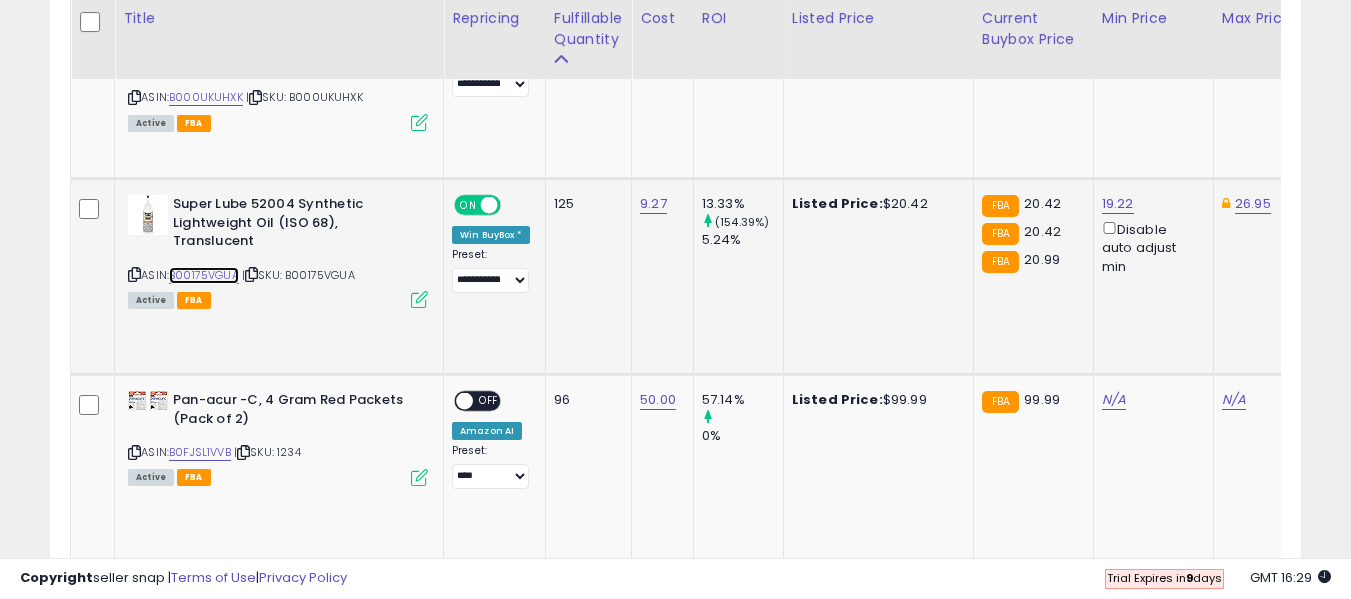 click on "B00175VGUA" at bounding box center [204, 275] 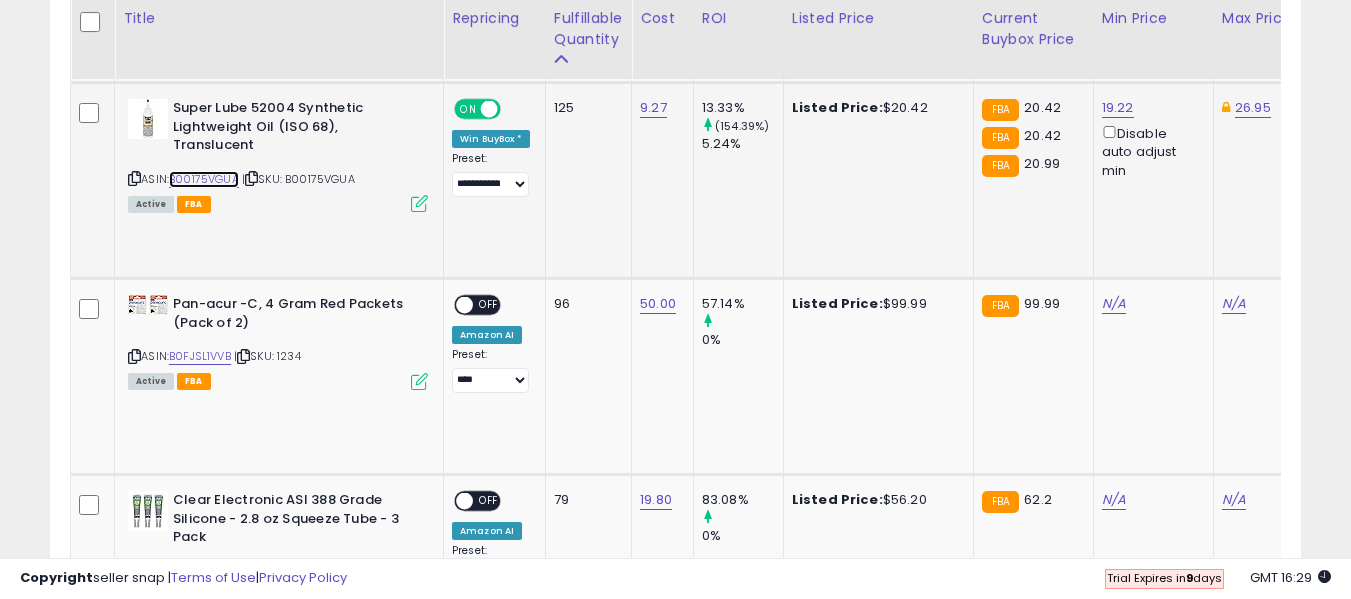 scroll, scrollTop: 896, scrollLeft: 0, axis: vertical 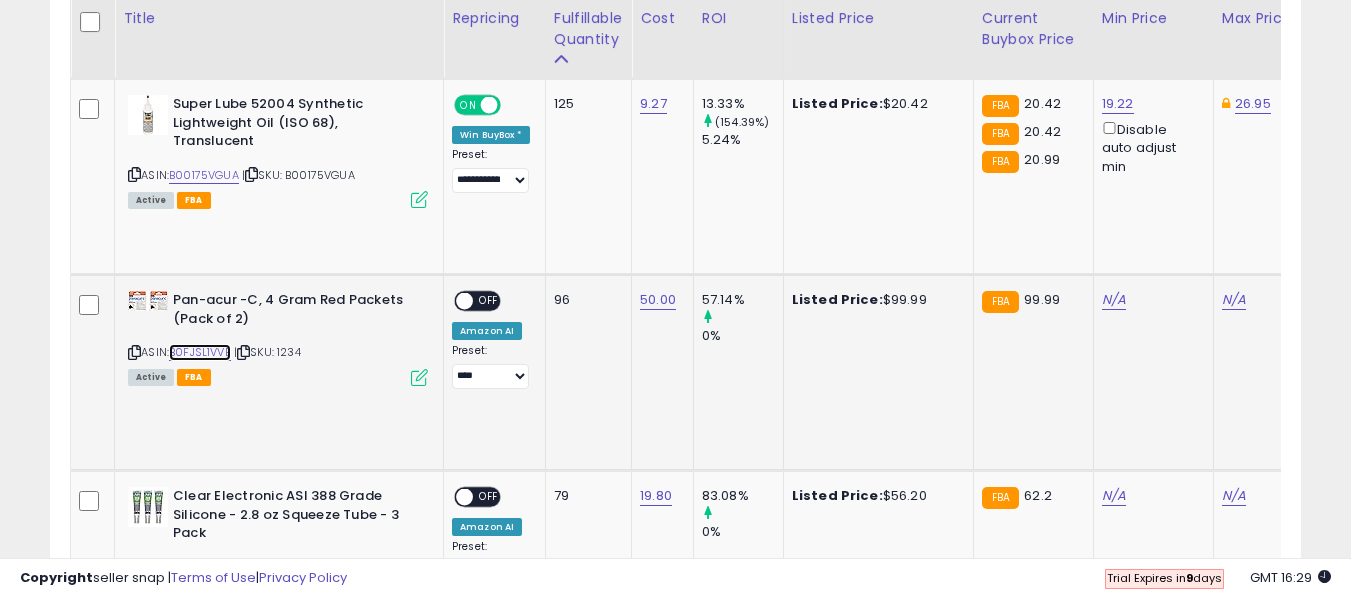 click on "B0FJSL1VVB" at bounding box center (200, 352) 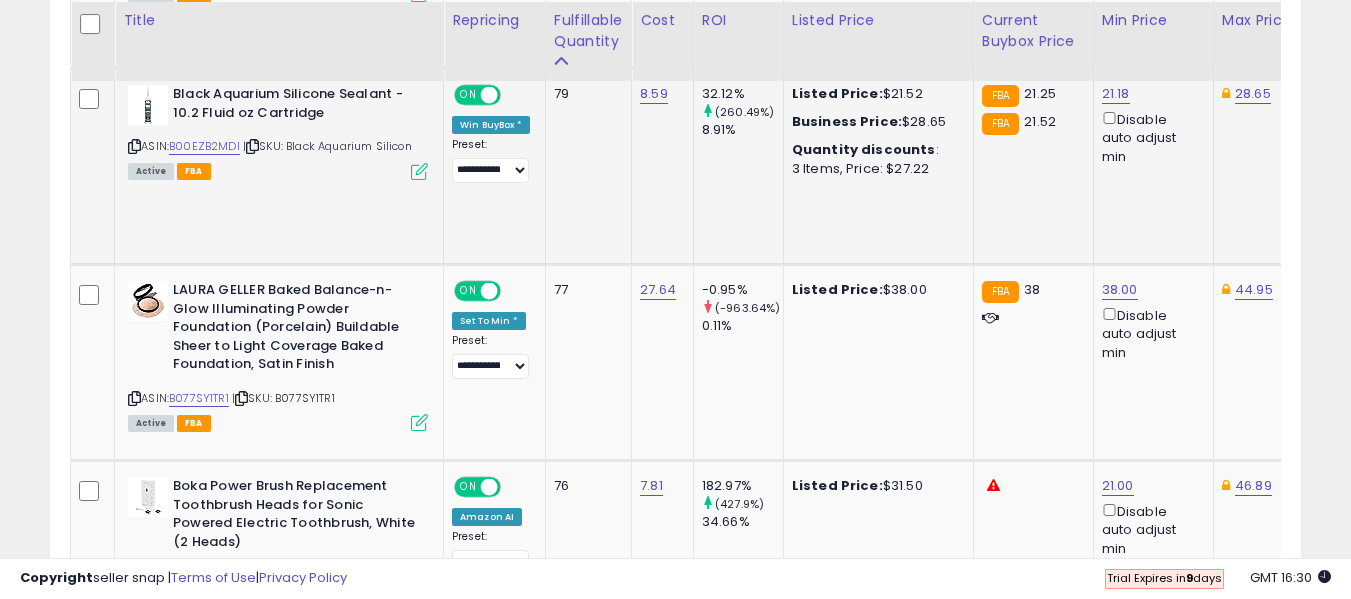 scroll, scrollTop: 1496, scrollLeft: 0, axis: vertical 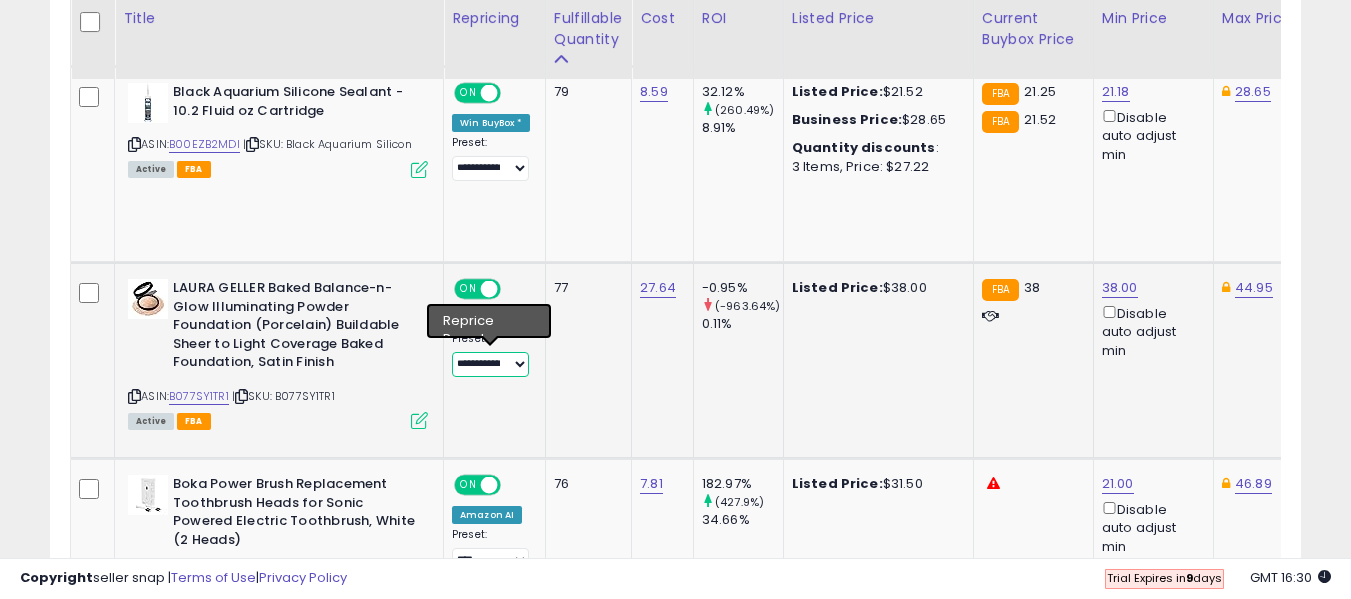 click on "**********" at bounding box center (490, 364) 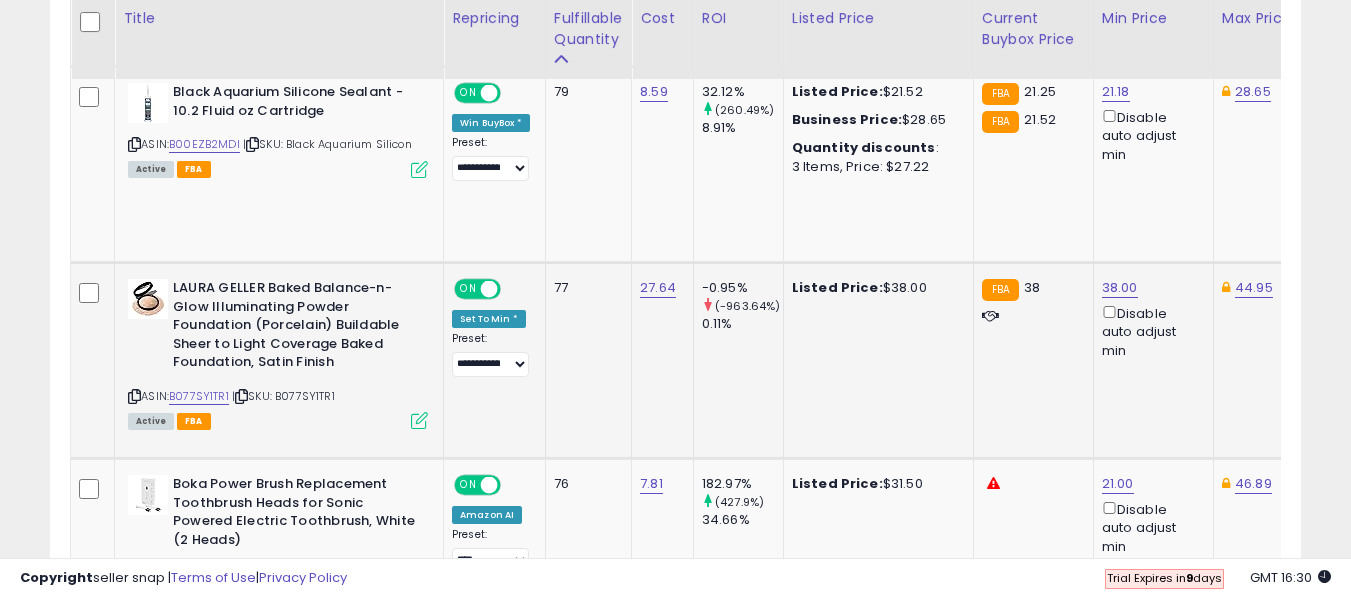 click on "77" 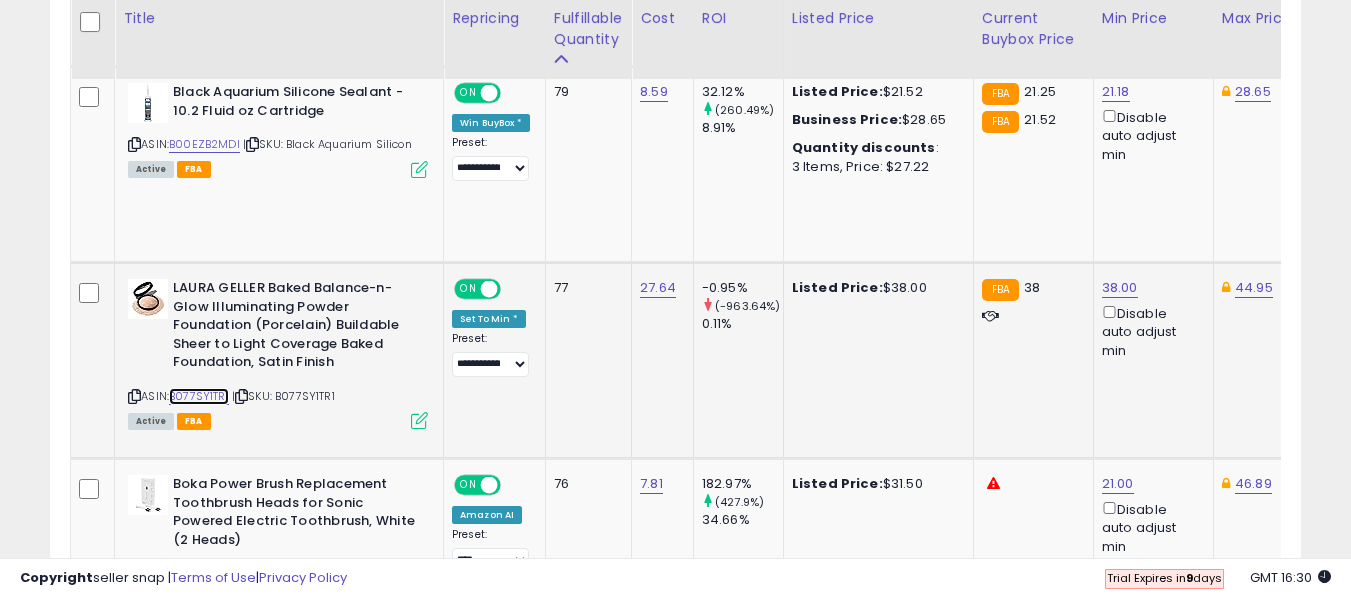 click on "B077SY1TR1" at bounding box center [199, 396] 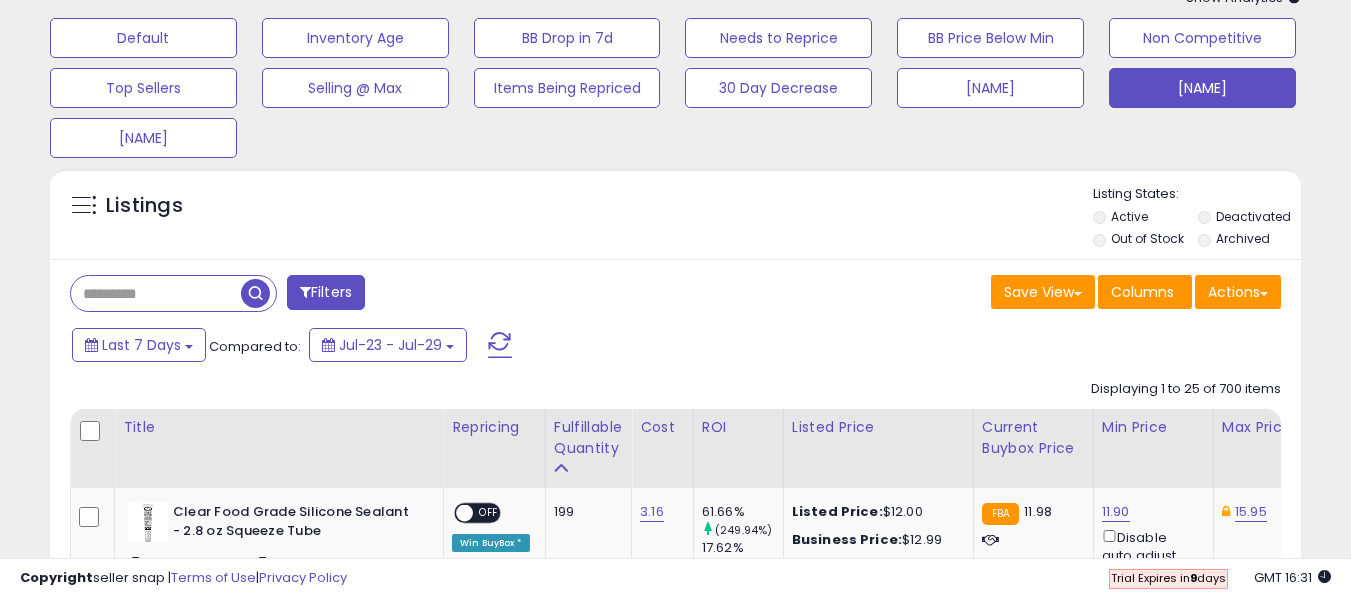 scroll, scrollTop: 0, scrollLeft: 0, axis: both 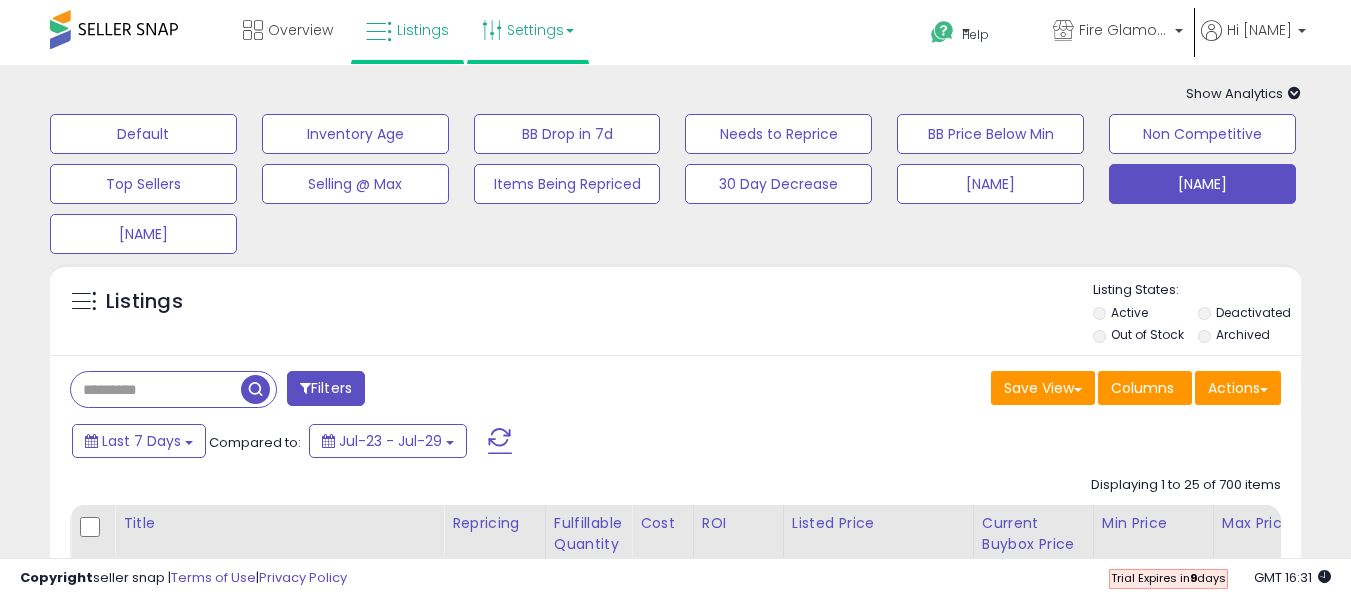click on "Settings" at bounding box center [528, 30] 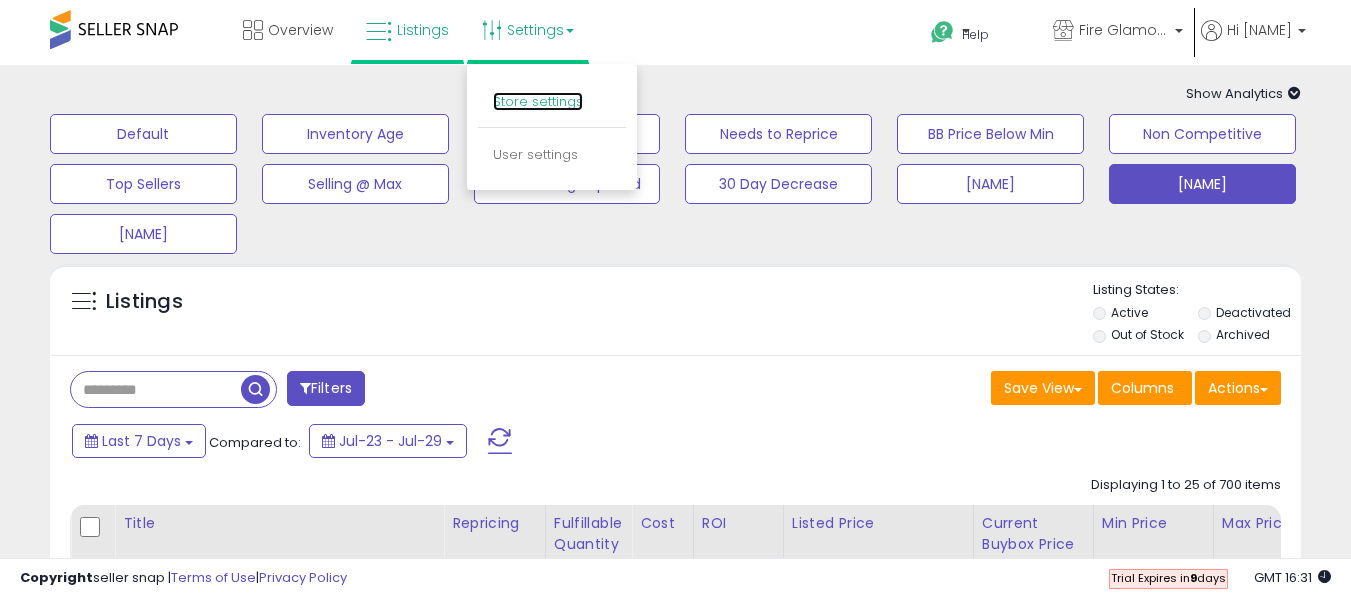 click on "Store
settings" at bounding box center [538, 101] 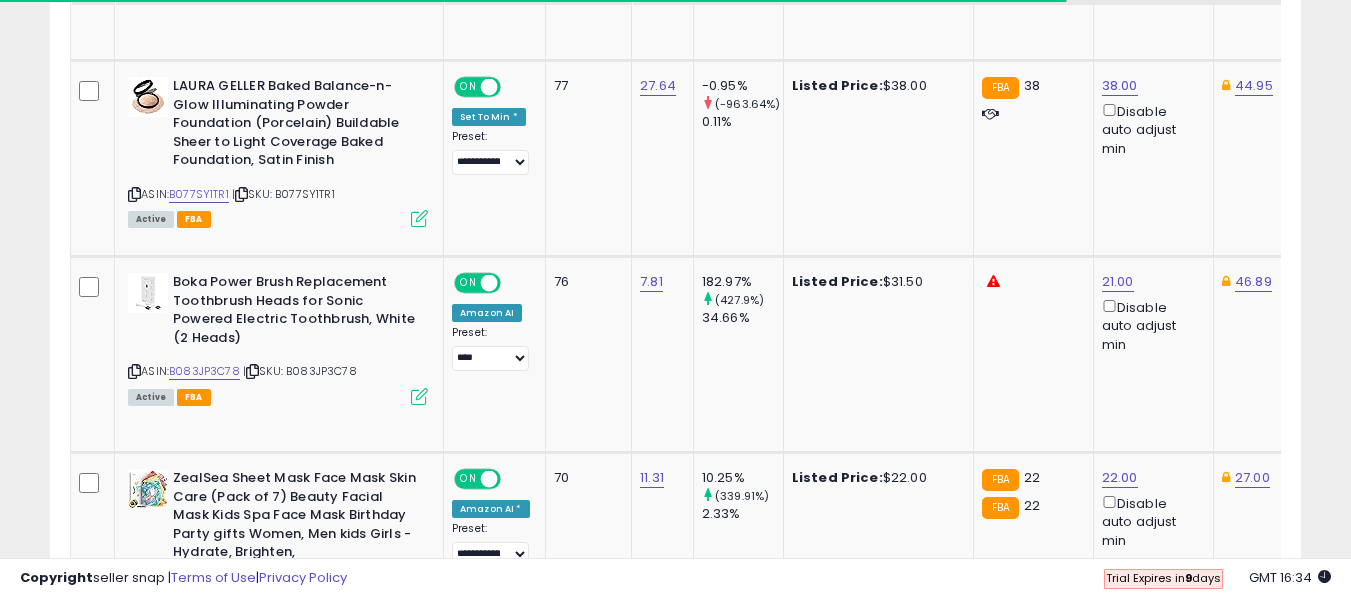scroll, scrollTop: 1600, scrollLeft: 0, axis: vertical 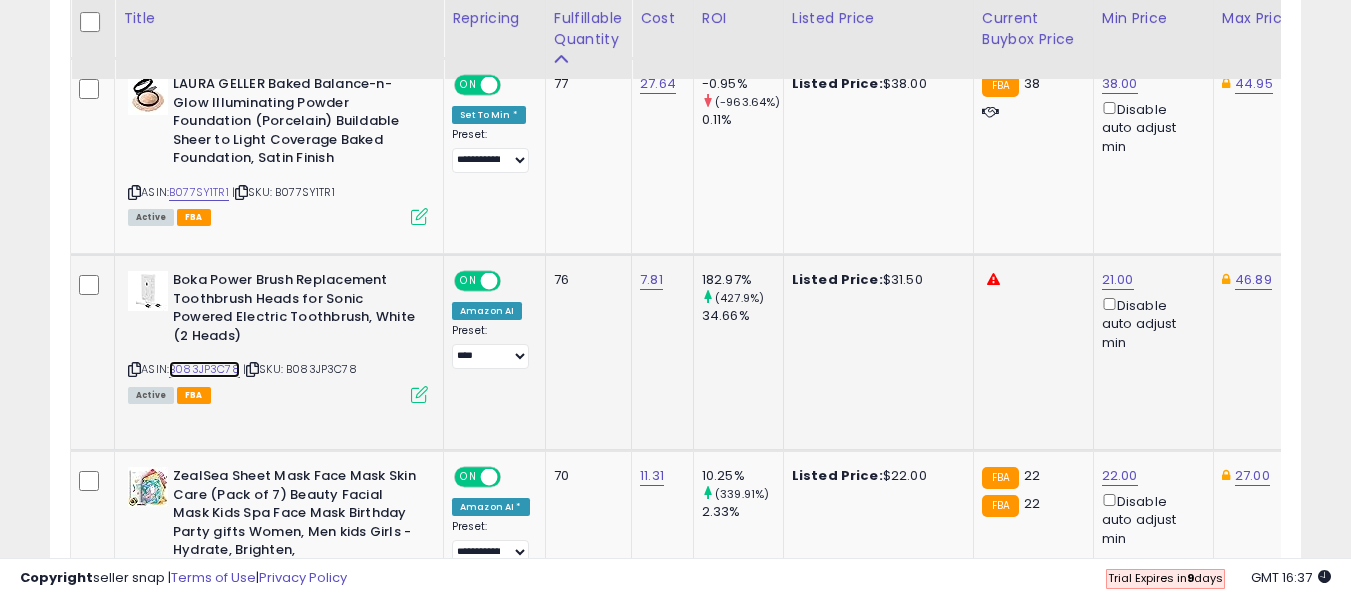 click on "B083JP3C78" at bounding box center [204, 369] 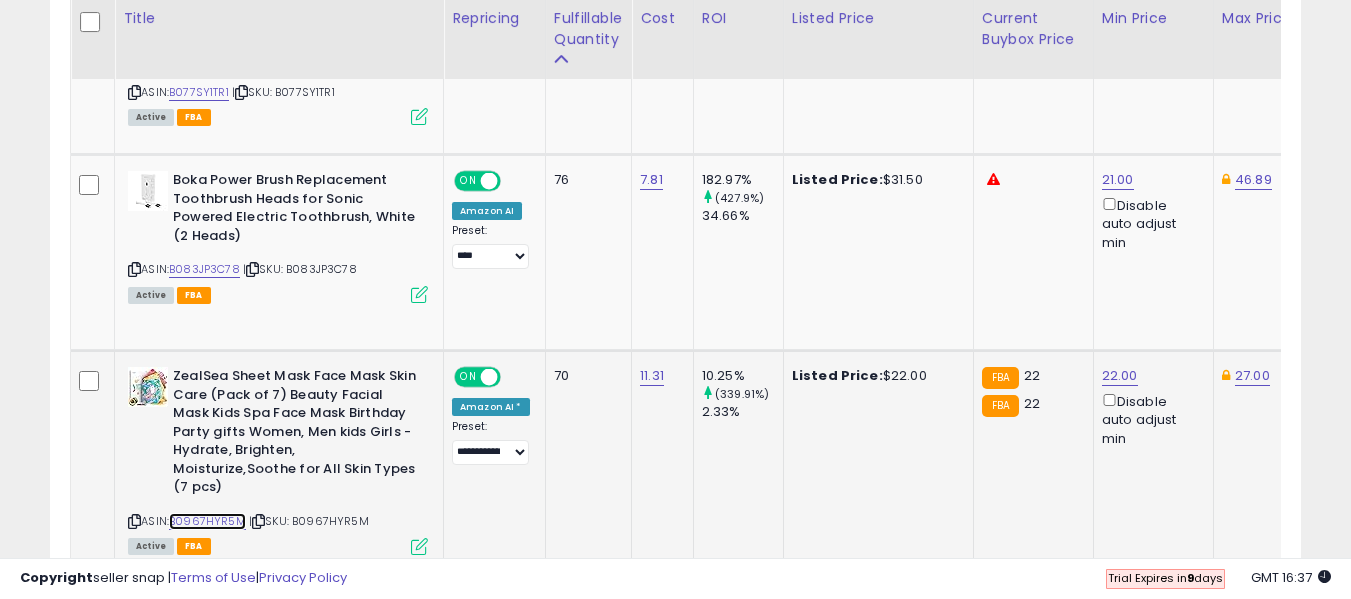click on "B0967HYR5M" at bounding box center [207, 521] 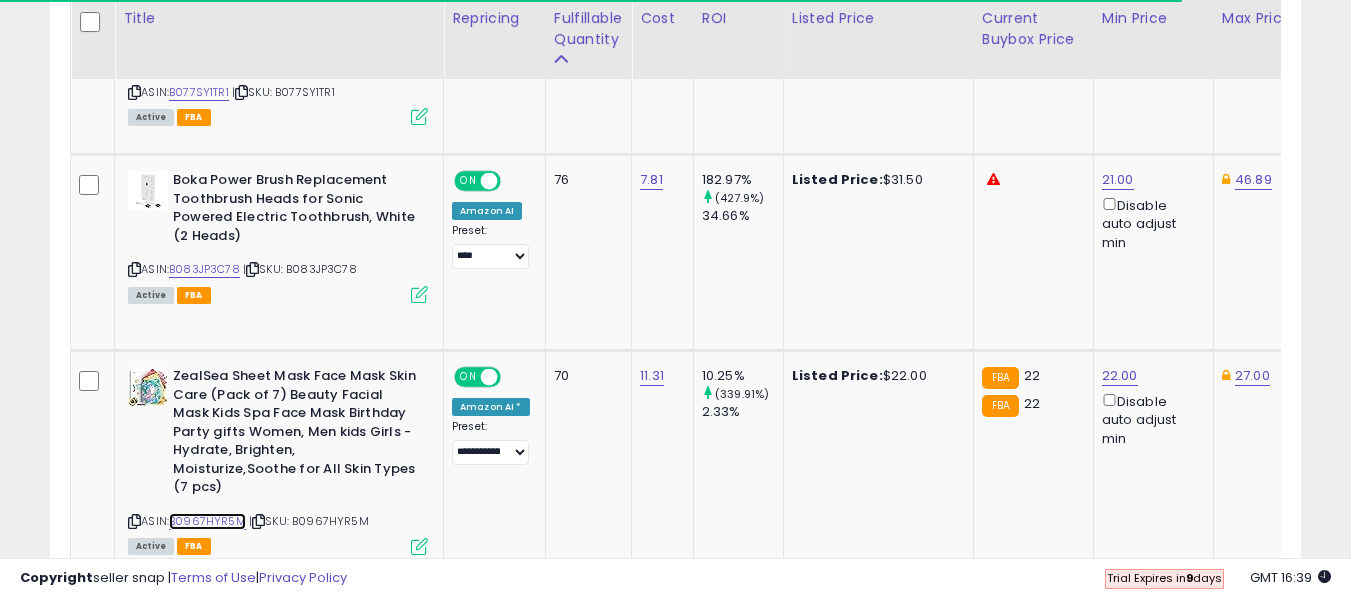 scroll, scrollTop: 0, scrollLeft: 221, axis: horizontal 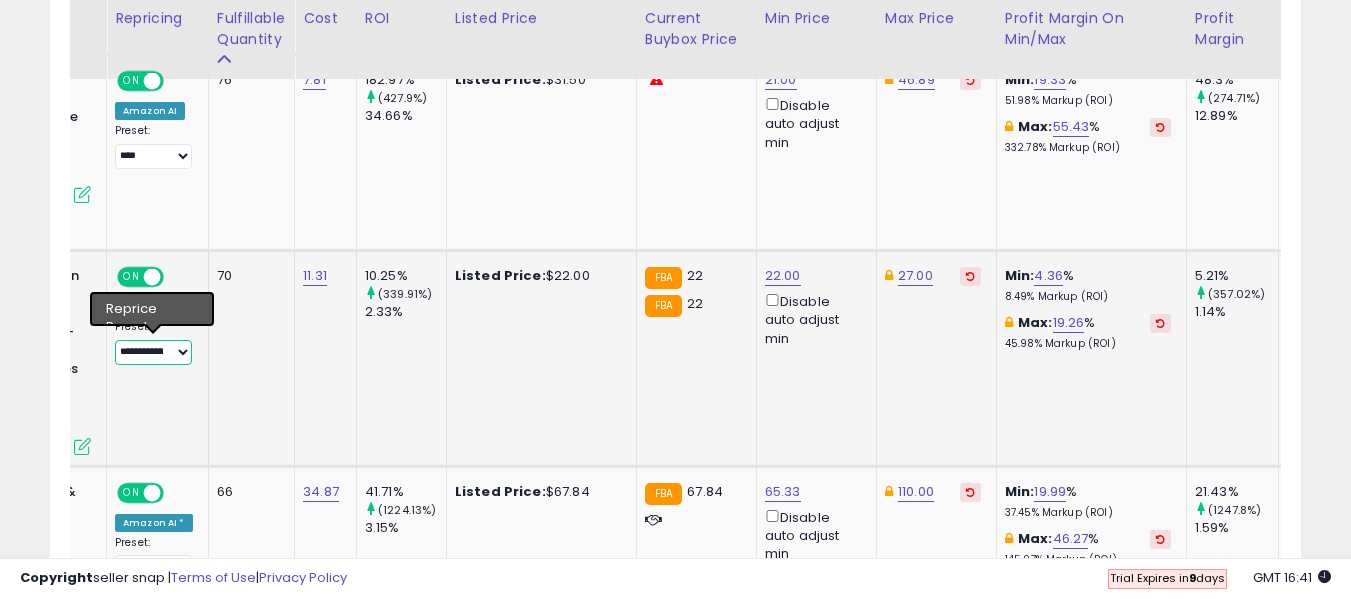 click on "**********" at bounding box center [153, 352] 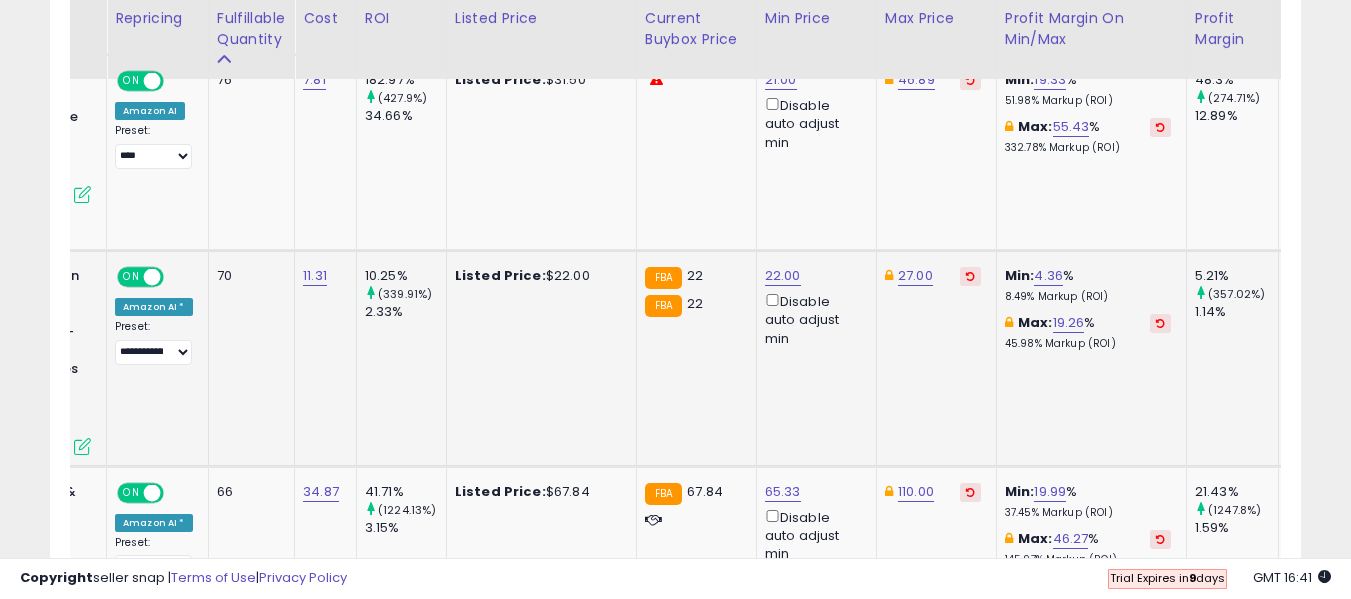 click on "70" 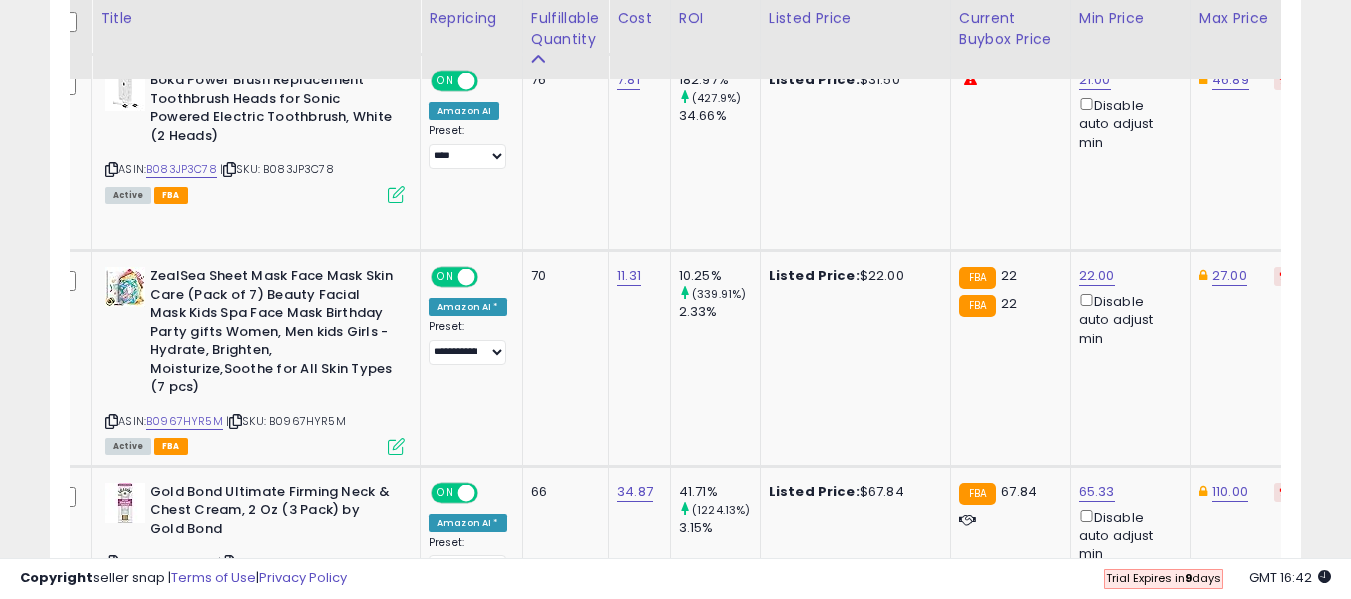scroll, scrollTop: 0, scrollLeft: 58, axis: horizontal 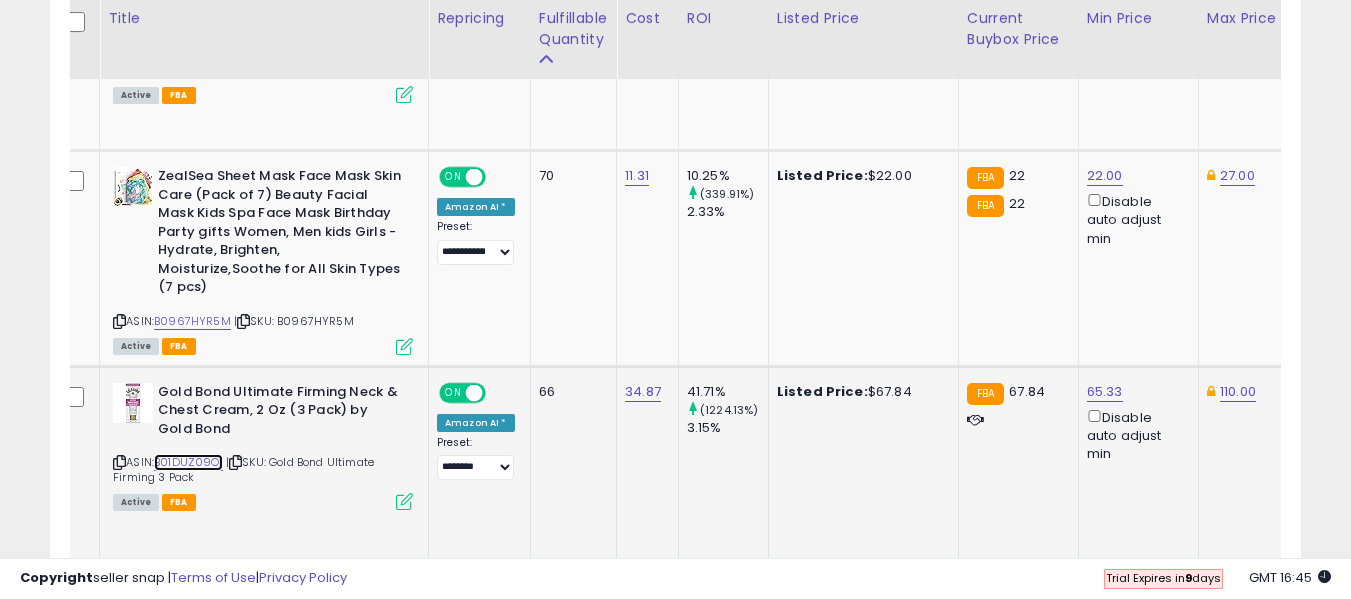 click on "B01DUZ09OI" at bounding box center (188, 462) 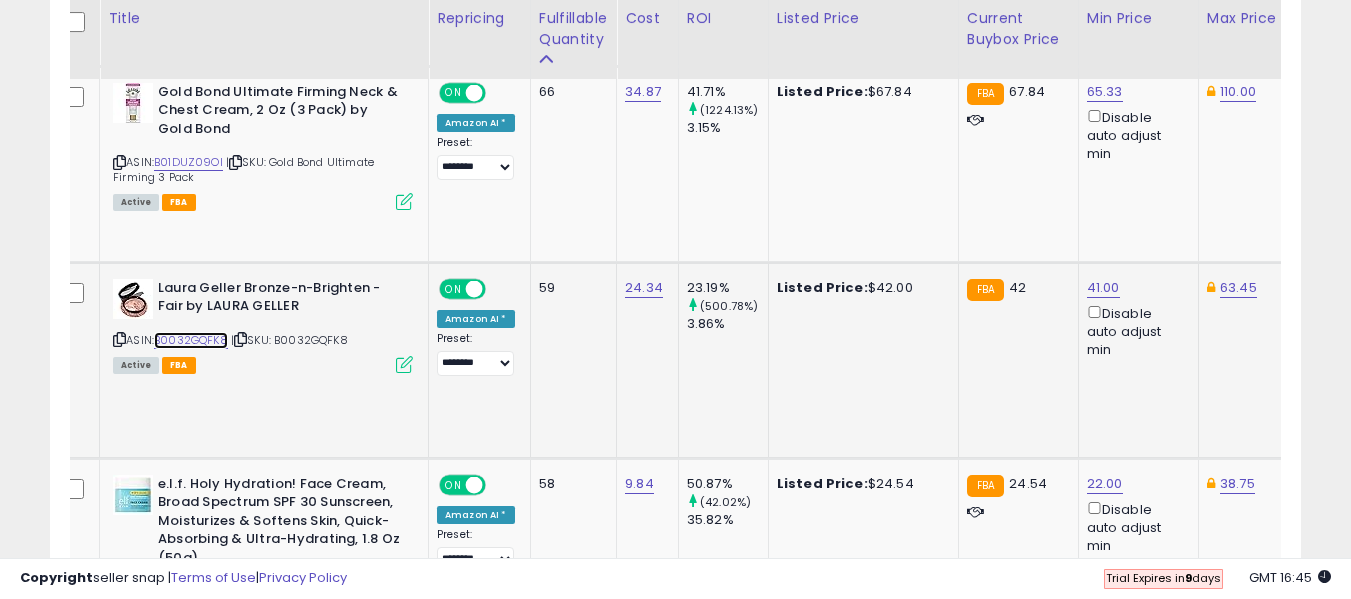 click on "B0032GQFK8" at bounding box center [191, 340] 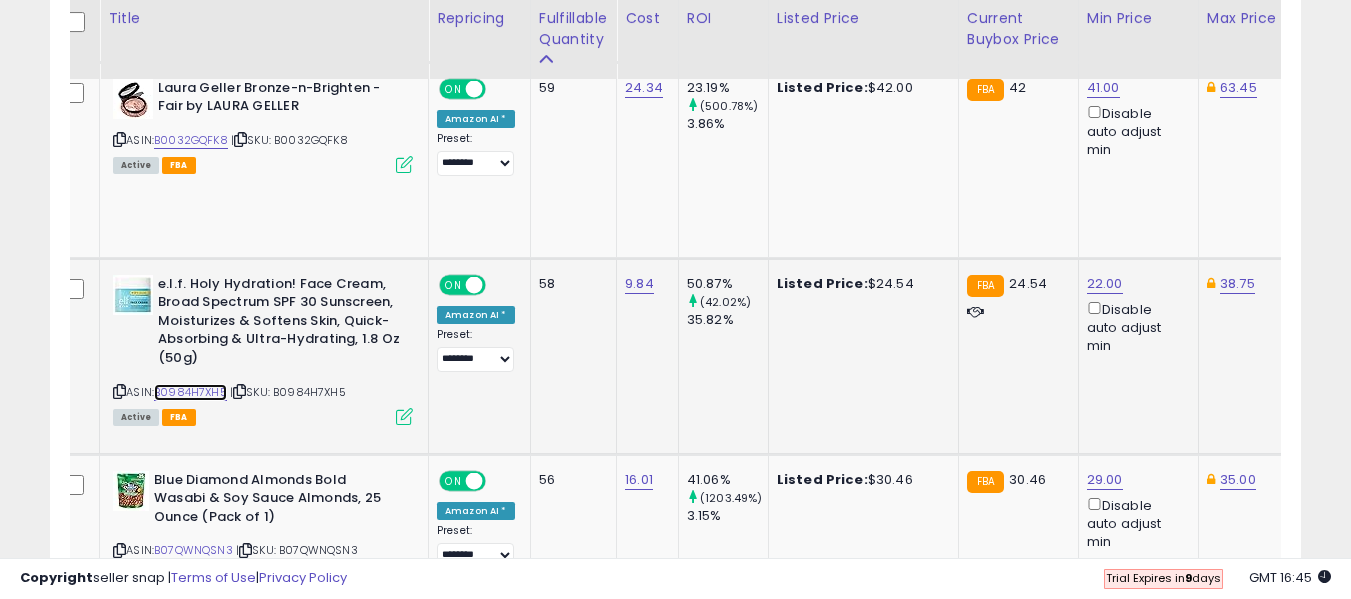 click on "B0984H7XH5" at bounding box center (190, 392) 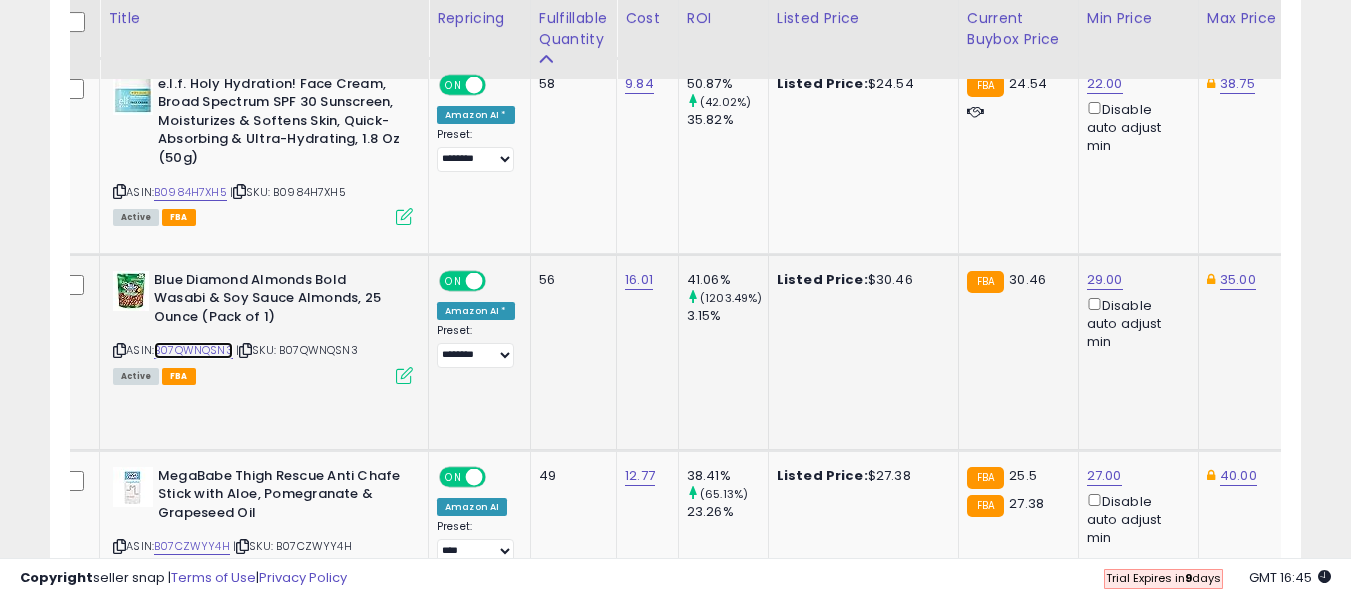 click on "B07QWNQSN3" at bounding box center [193, 350] 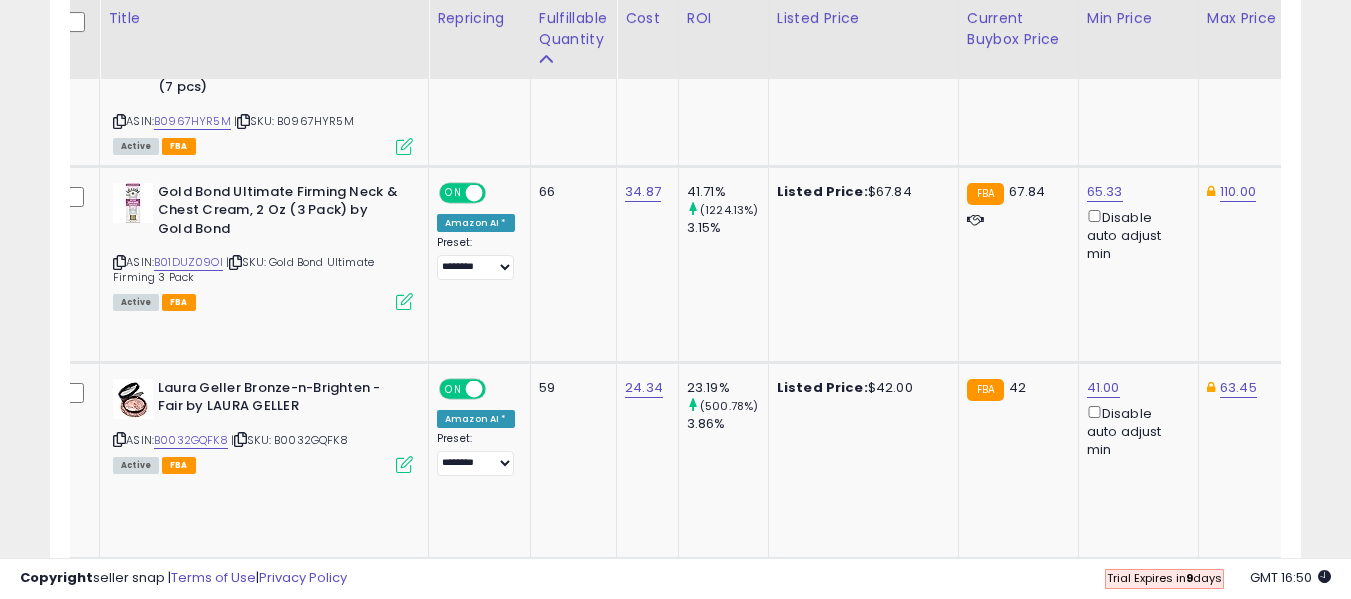 scroll, scrollTop: 0, scrollLeft: 58, axis: horizontal 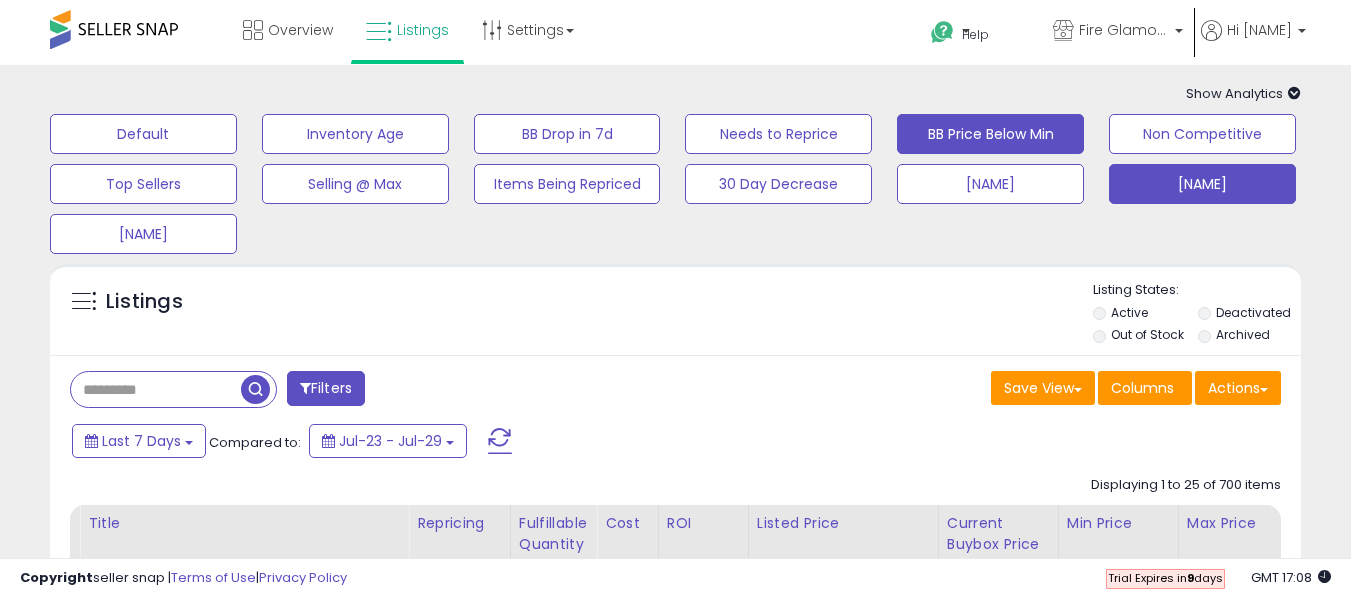 click on "BB Price Below Min" at bounding box center (143, 134) 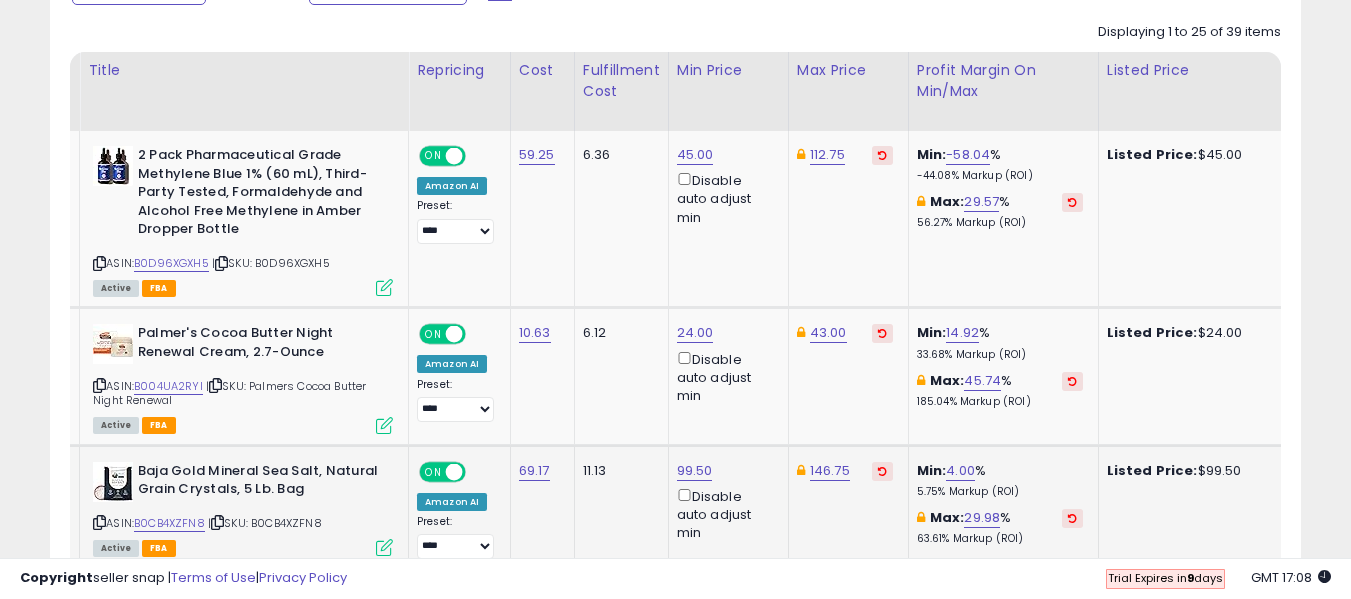 scroll, scrollTop: 600, scrollLeft: 0, axis: vertical 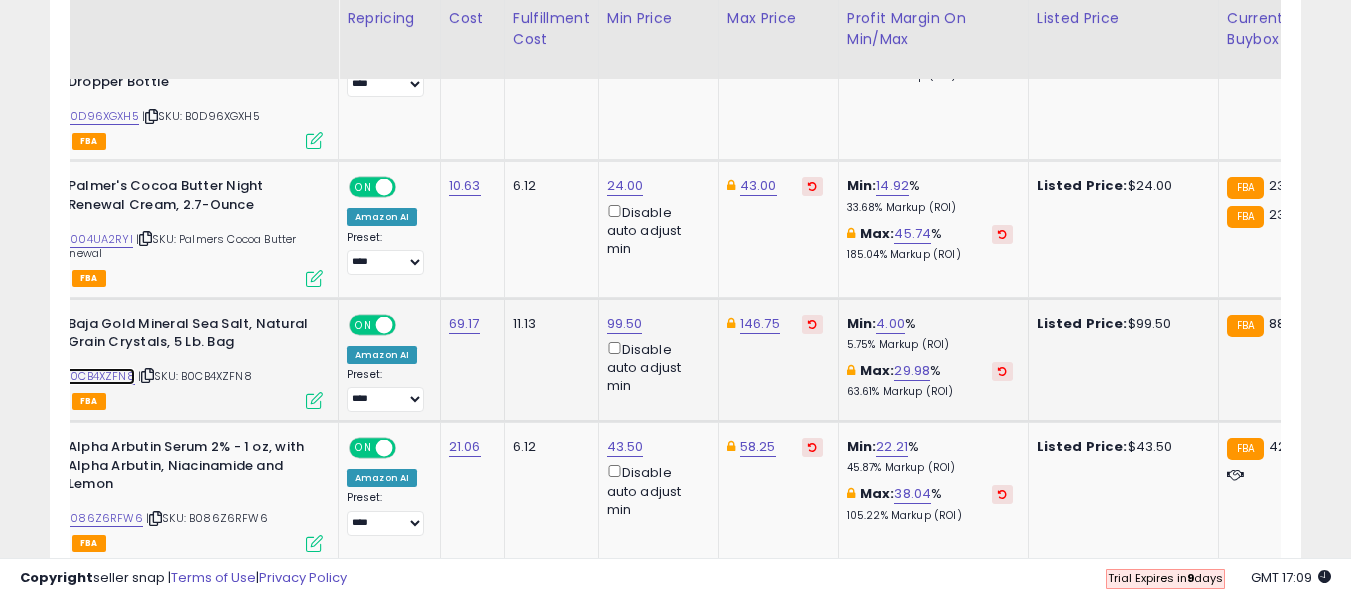click on "B0CB4XZFN8" at bounding box center (99, 376) 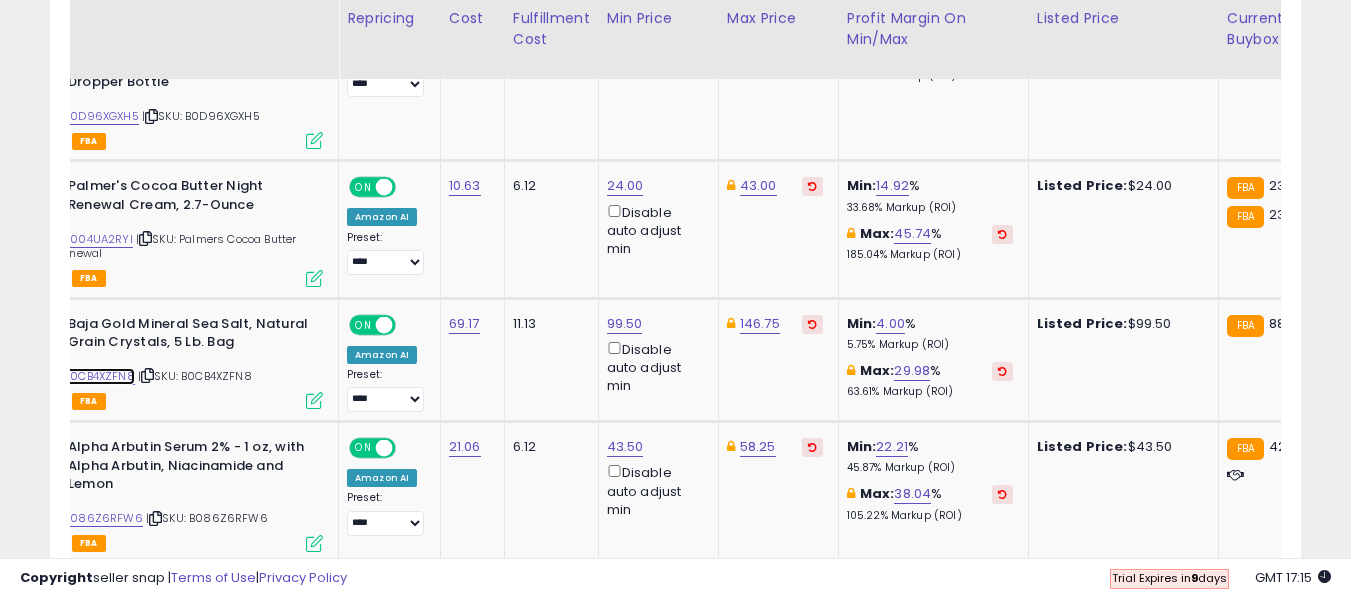 scroll, scrollTop: 0, scrollLeft: 1, axis: horizontal 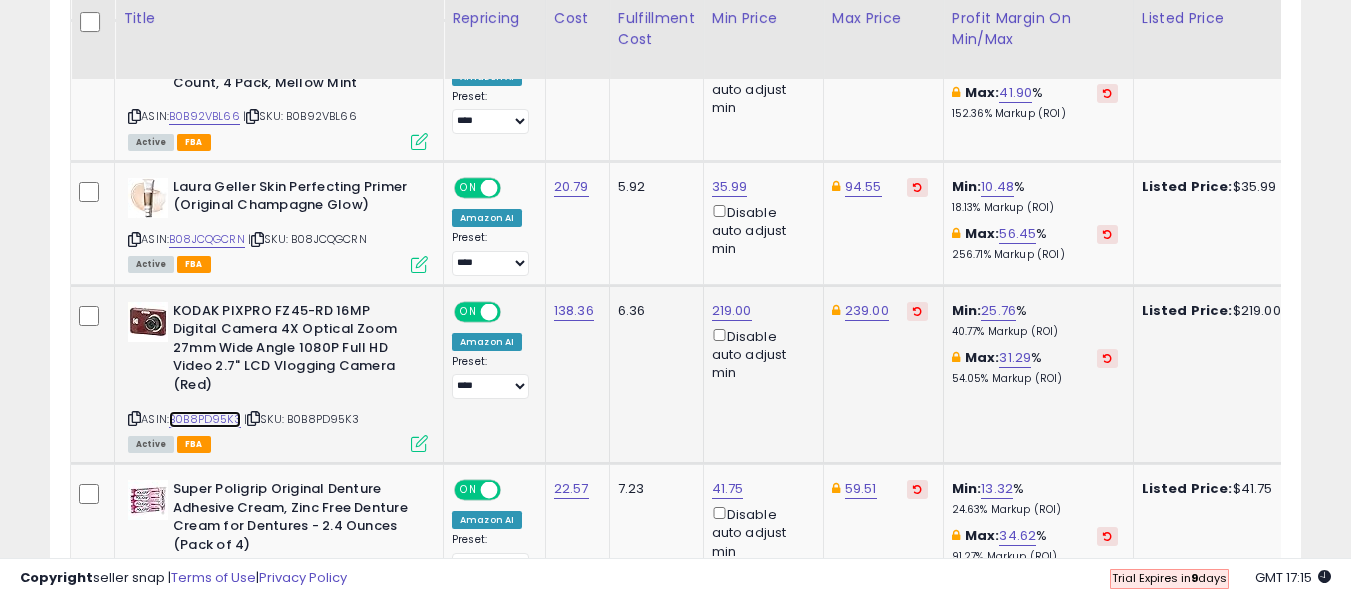 click on "B0B8PD95K3" at bounding box center [205, 419] 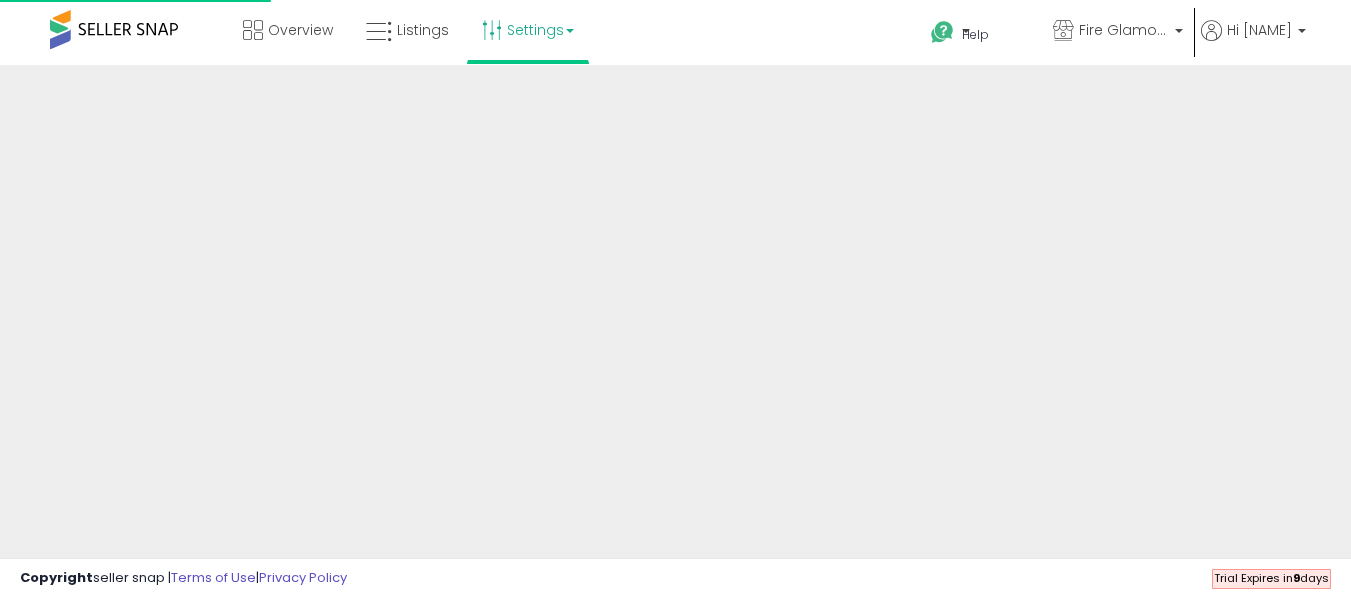 scroll, scrollTop: 0, scrollLeft: 0, axis: both 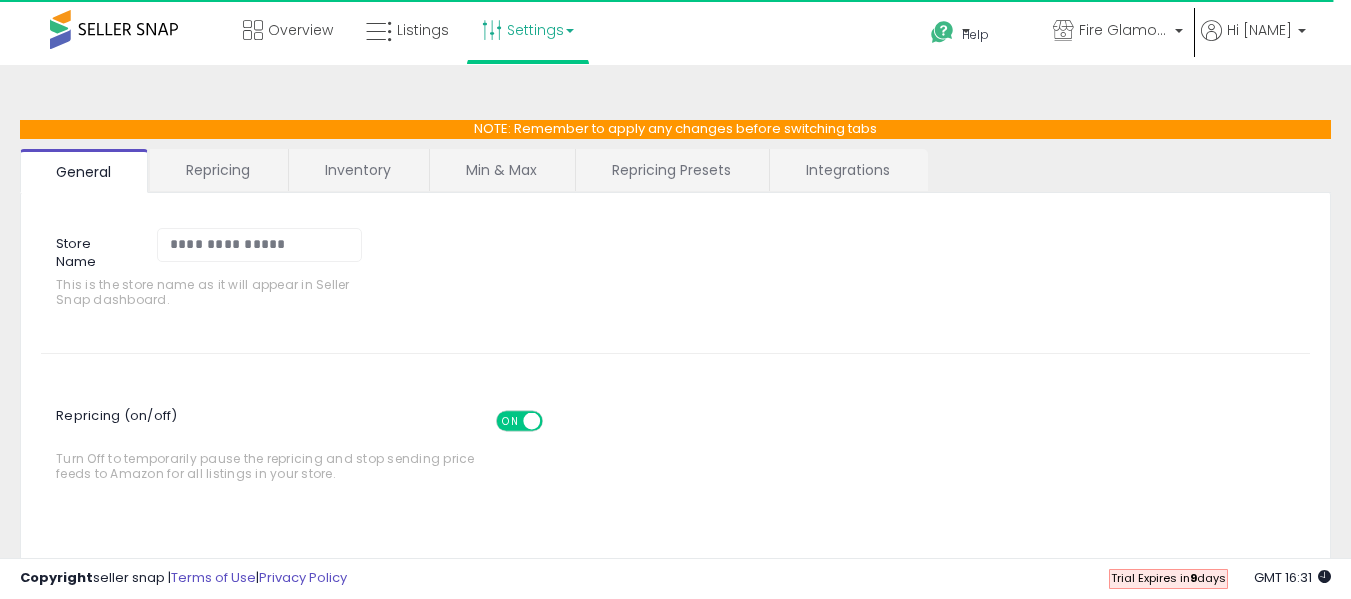 click on "Repricing Presets" at bounding box center (671, 170) 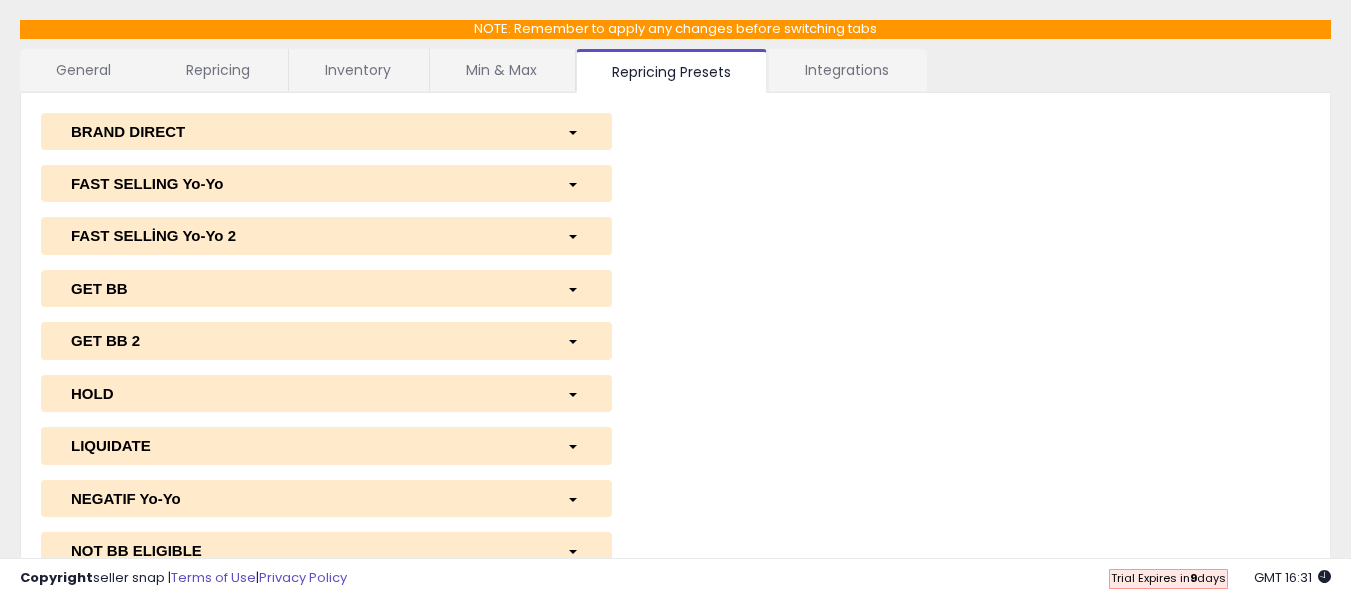 scroll, scrollTop: 200, scrollLeft: 0, axis: vertical 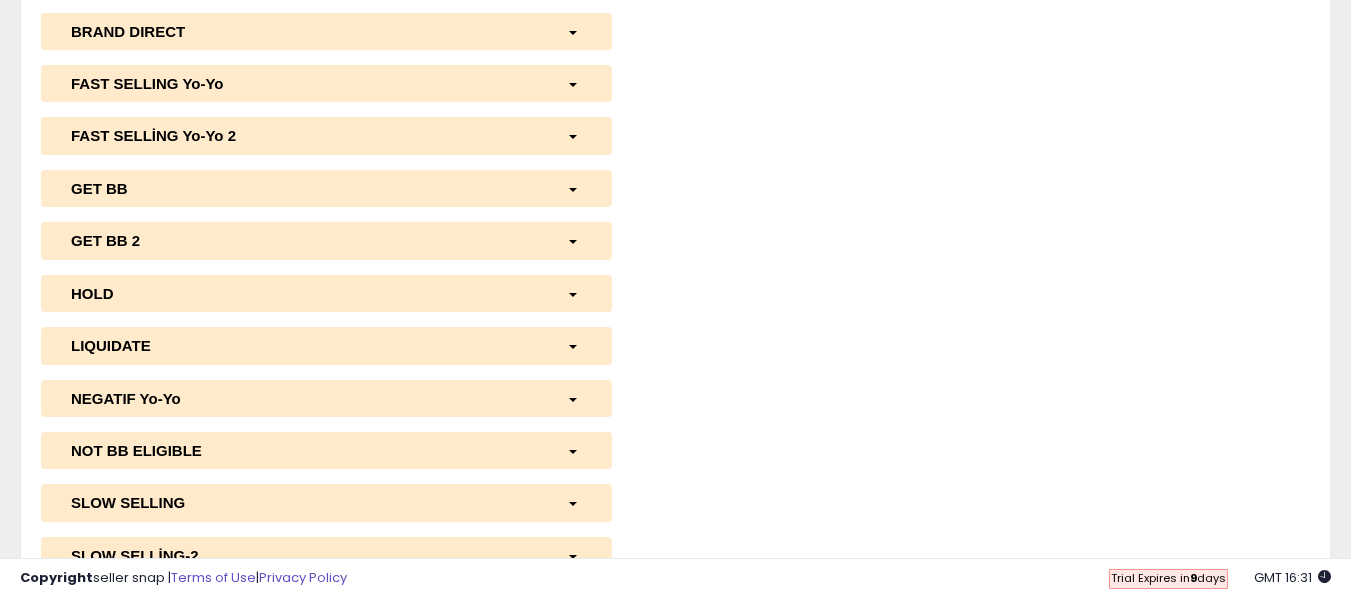 click on "NEGATIF Yo-Yo" at bounding box center (304, 398) 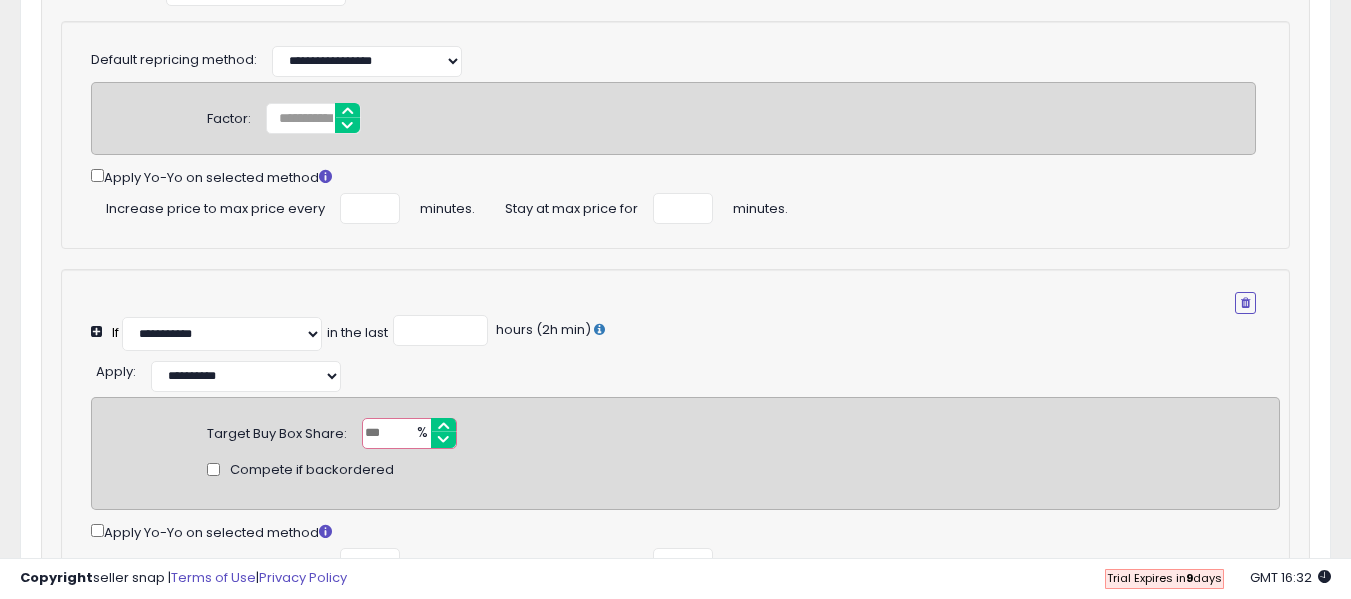 scroll, scrollTop: 600, scrollLeft: 0, axis: vertical 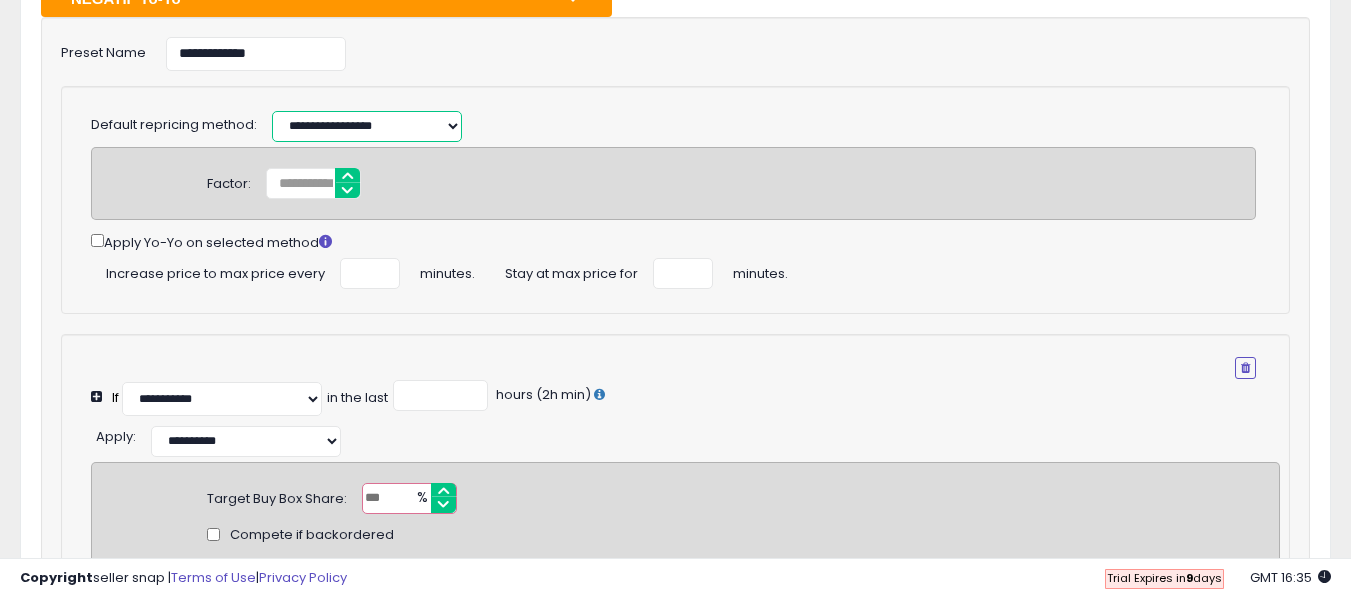 click on "**********" at bounding box center [367, 126] 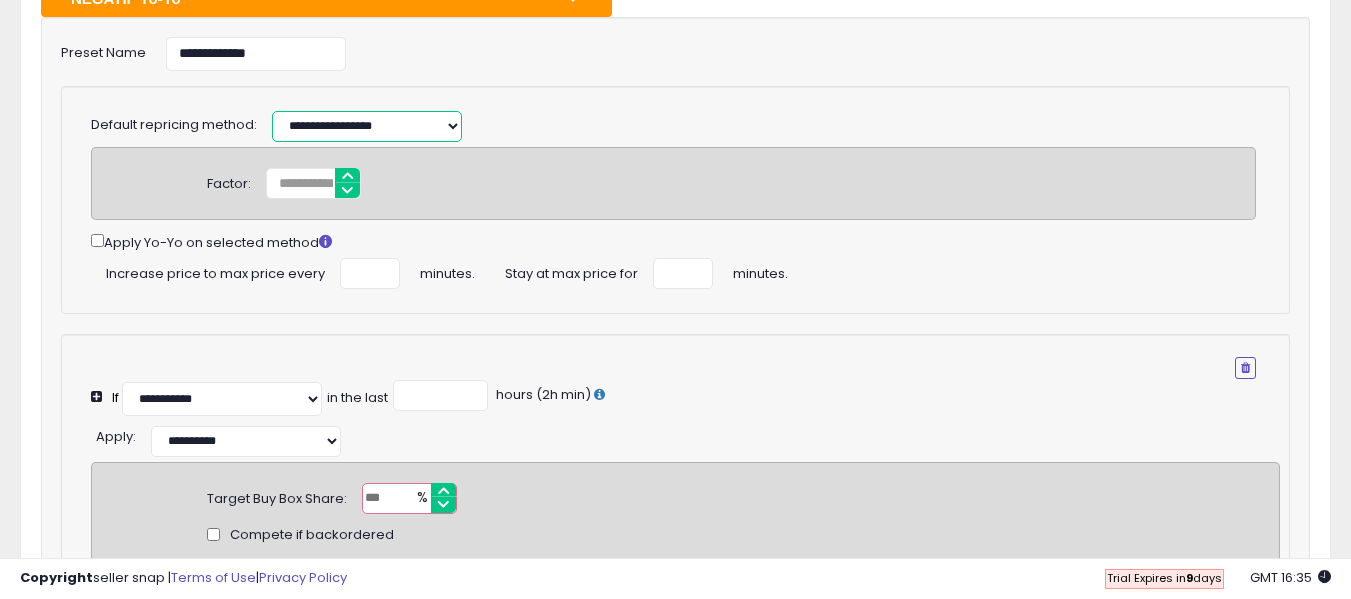 click on "**********" at bounding box center [367, 126] 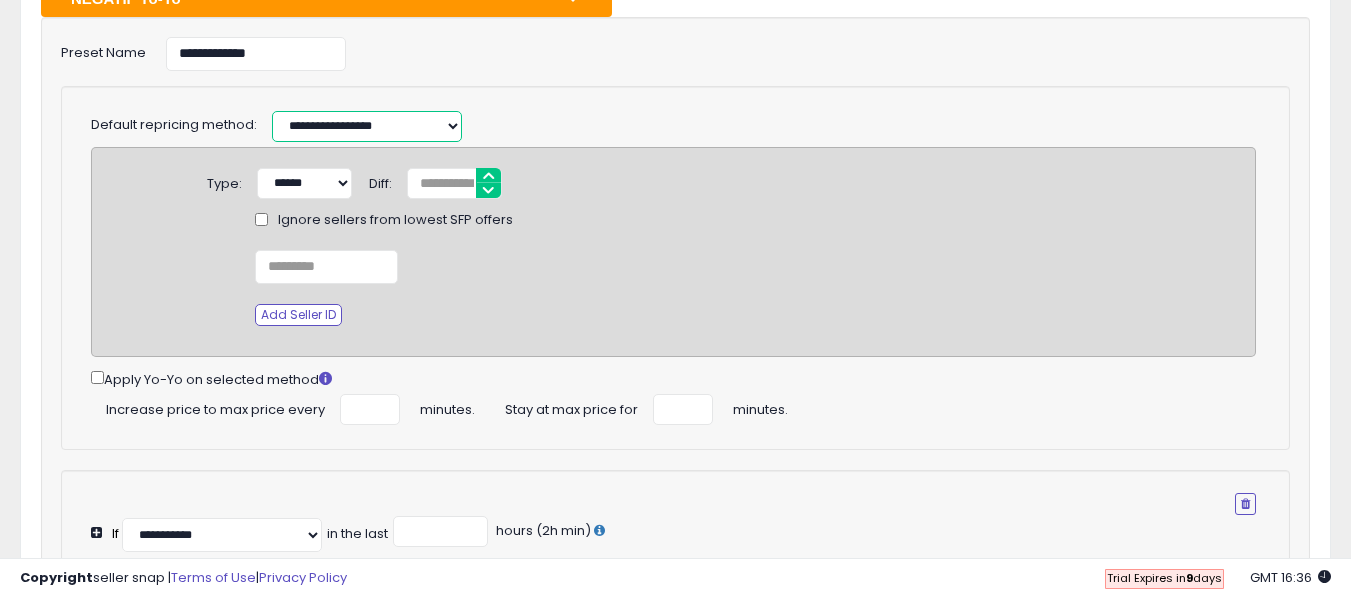 click on "**********" at bounding box center (367, 126) 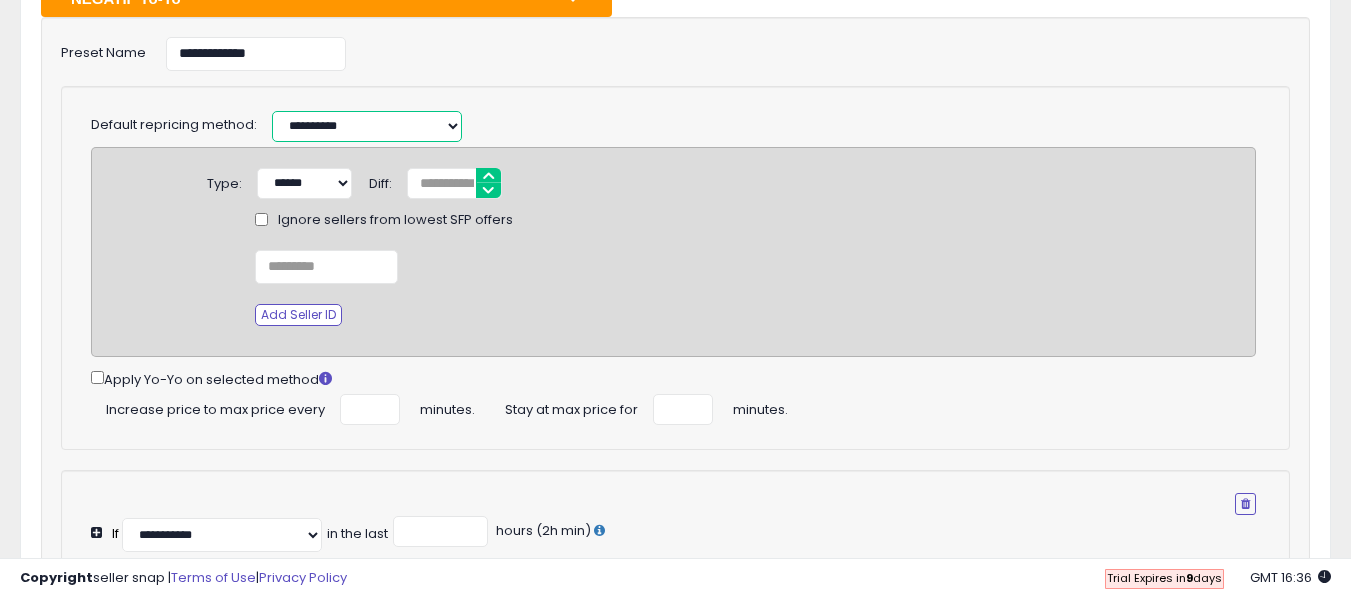 click on "**********" at bounding box center (367, 126) 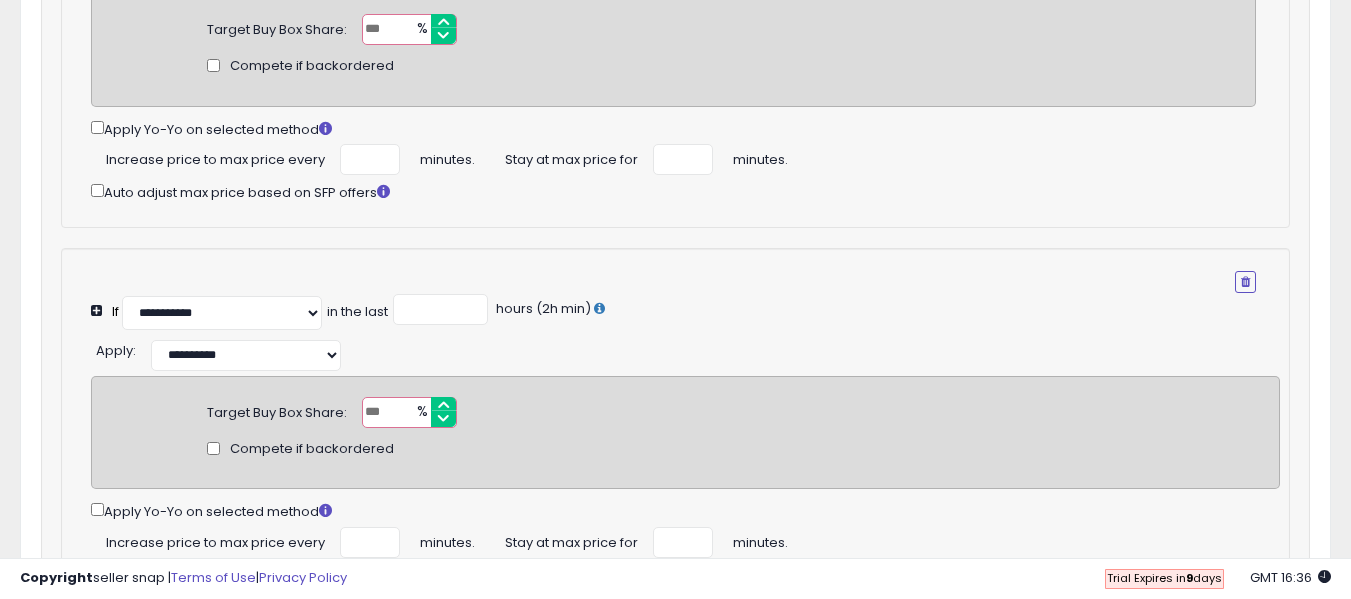 scroll, scrollTop: 800, scrollLeft: 0, axis: vertical 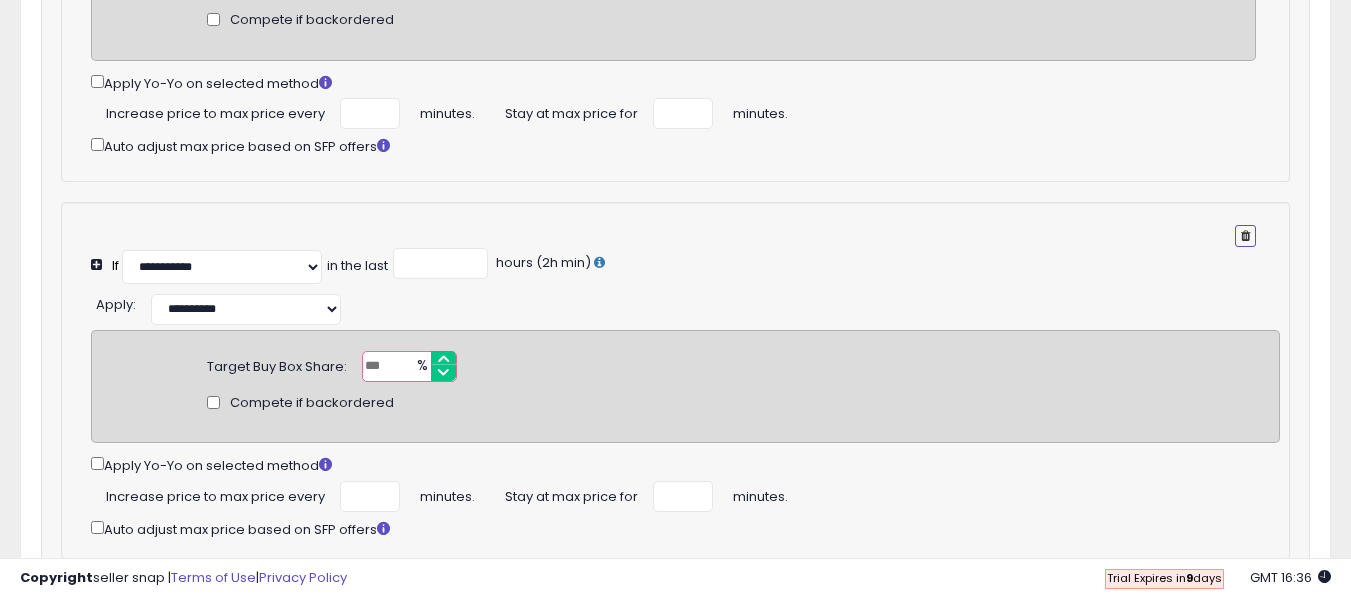 click at bounding box center [1245, 236] 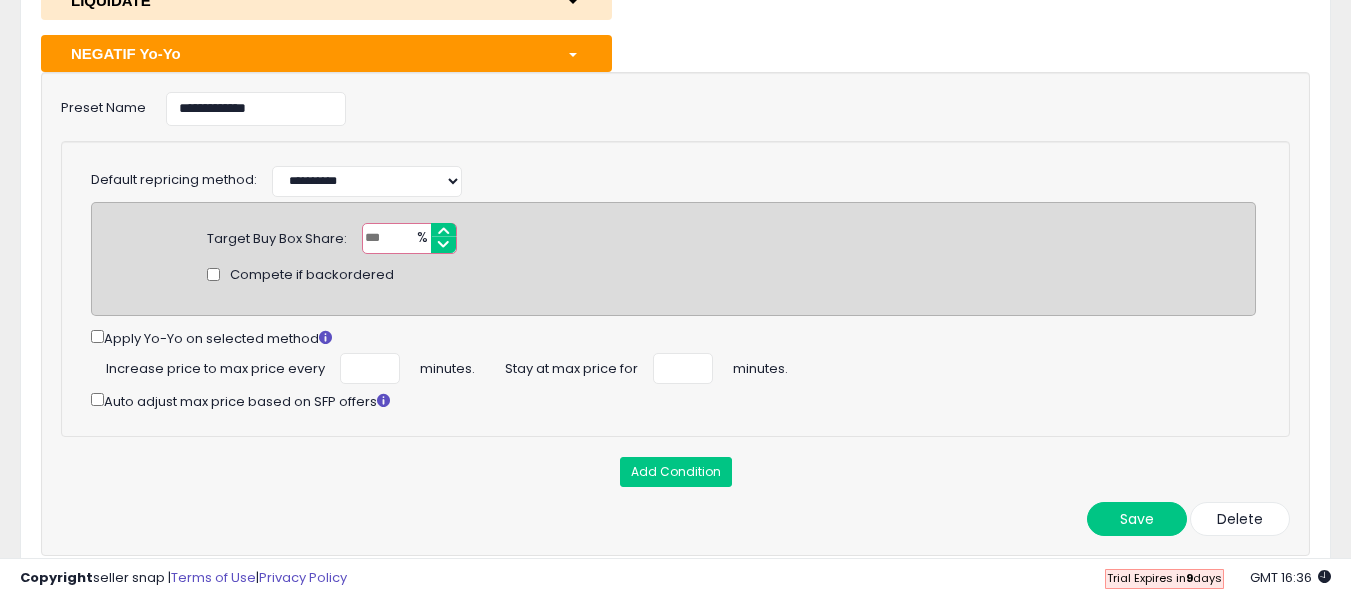 scroll, scrollTop: 500, scrollLeft: 0, axis: vertical 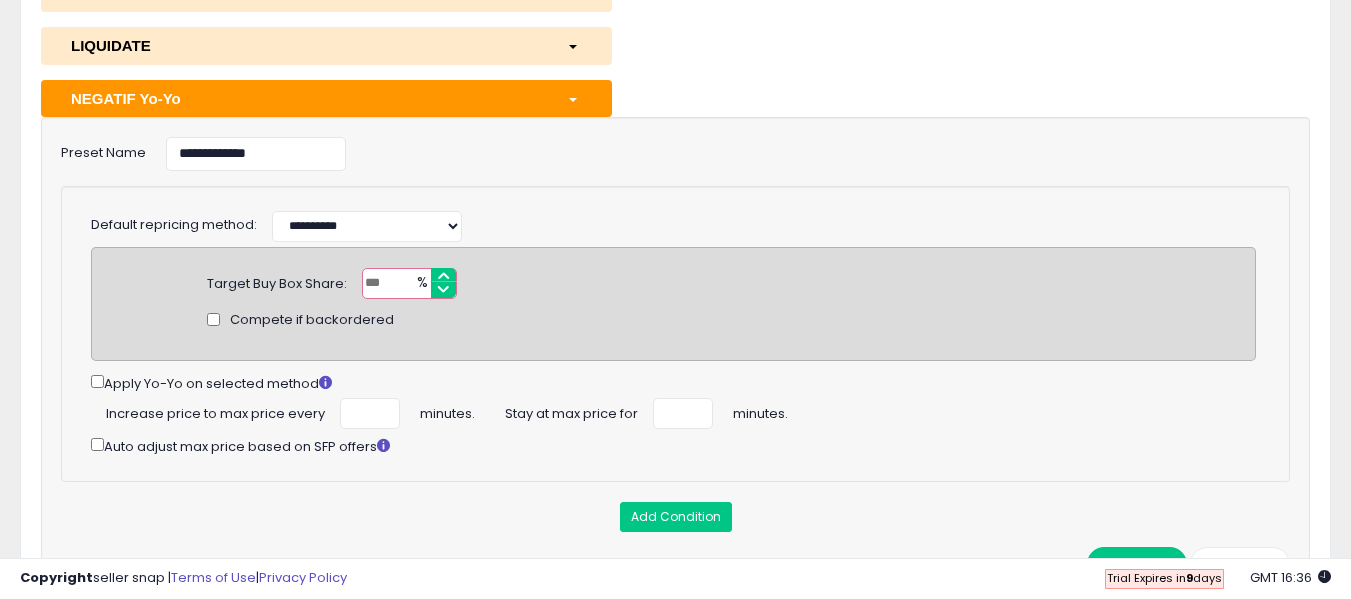 drag, startPoint x: 392, startPoint y: 286, endPoint x: 356, endPoint y: 286, distance: 36 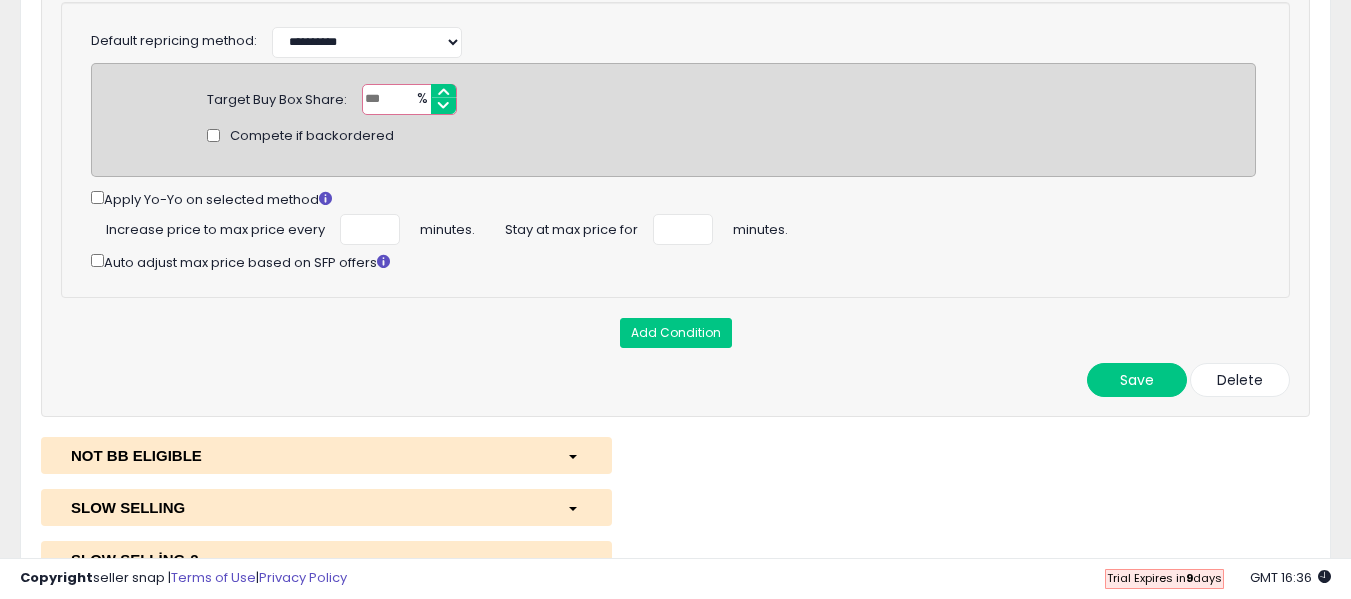 scroll, scrollTop: 700, scrollLeft: 0, axis: vertical 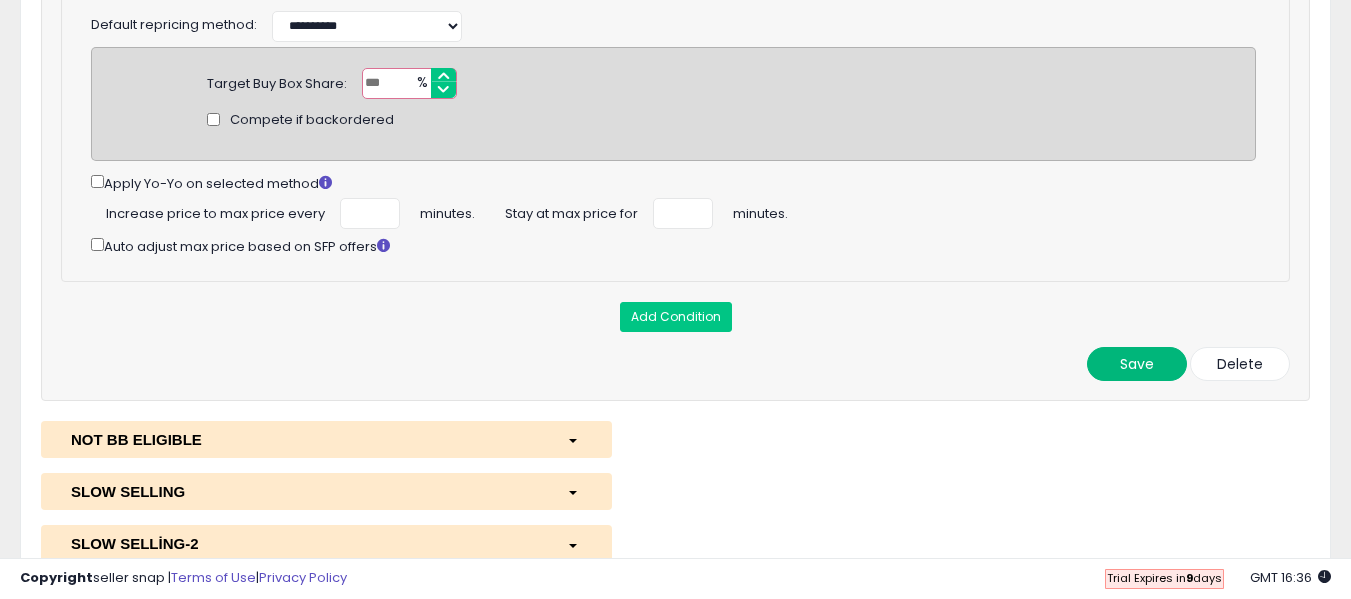 click on "Save" at bounding box center [1137, 364] 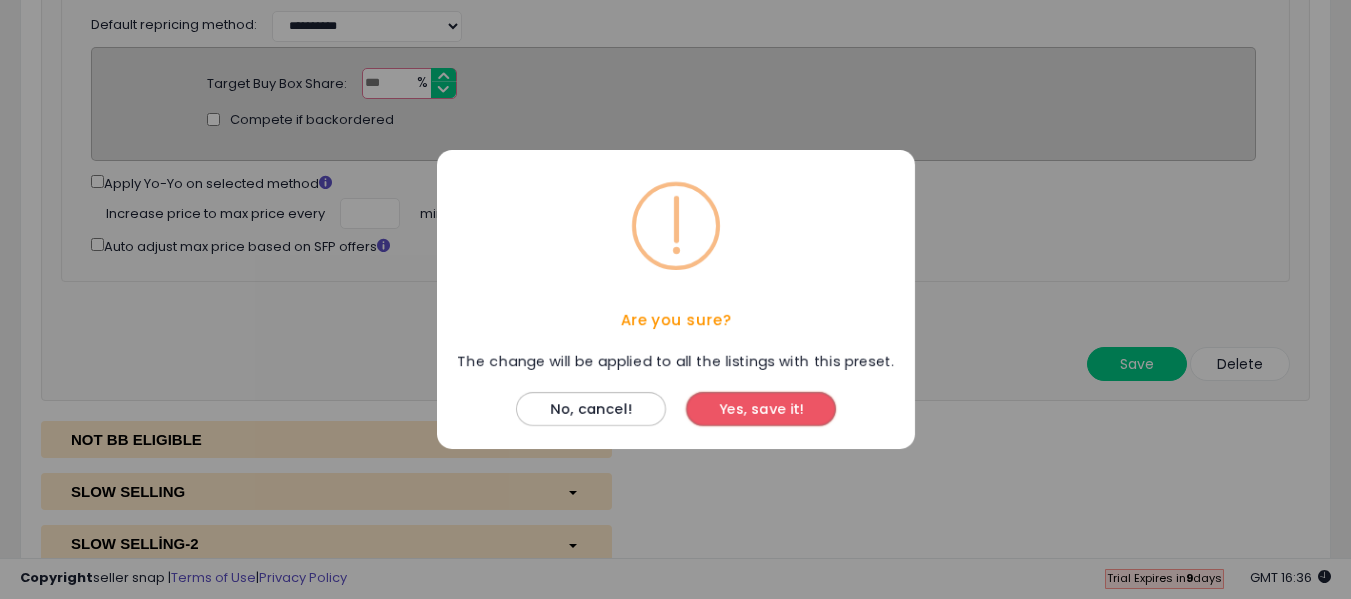 click on "Yes, save it!" at bounding box center (761, 409) 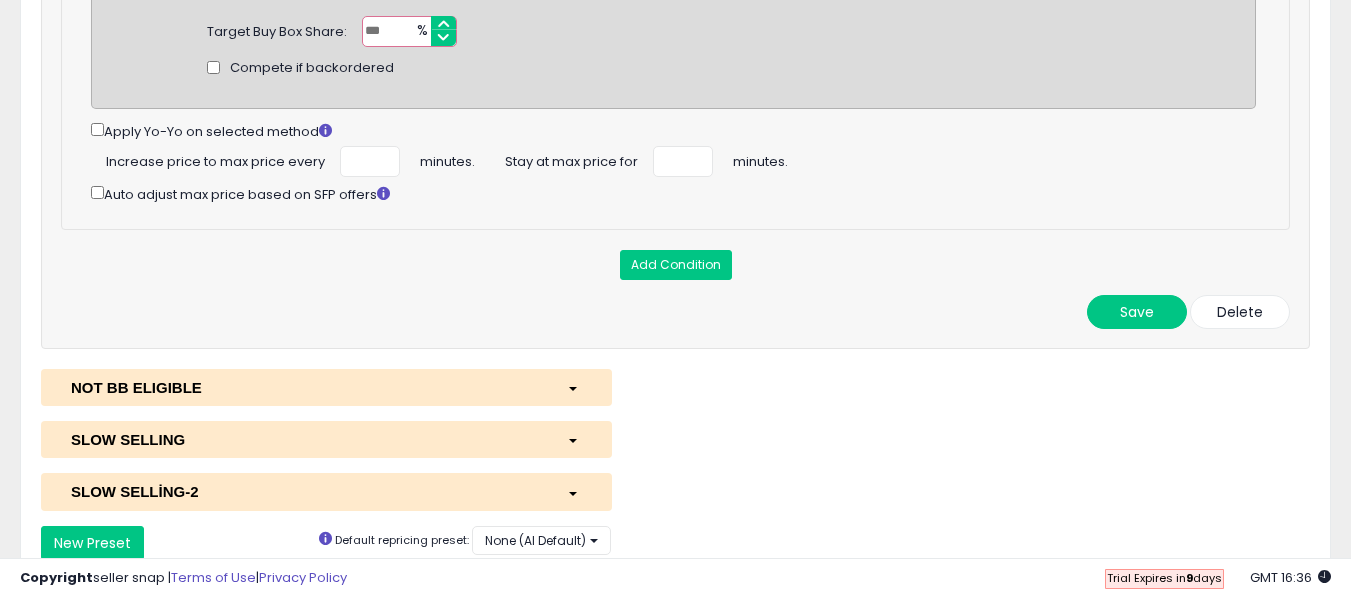 scroll, scrollTop: 700, scrollLeft: 0, axis: vertical 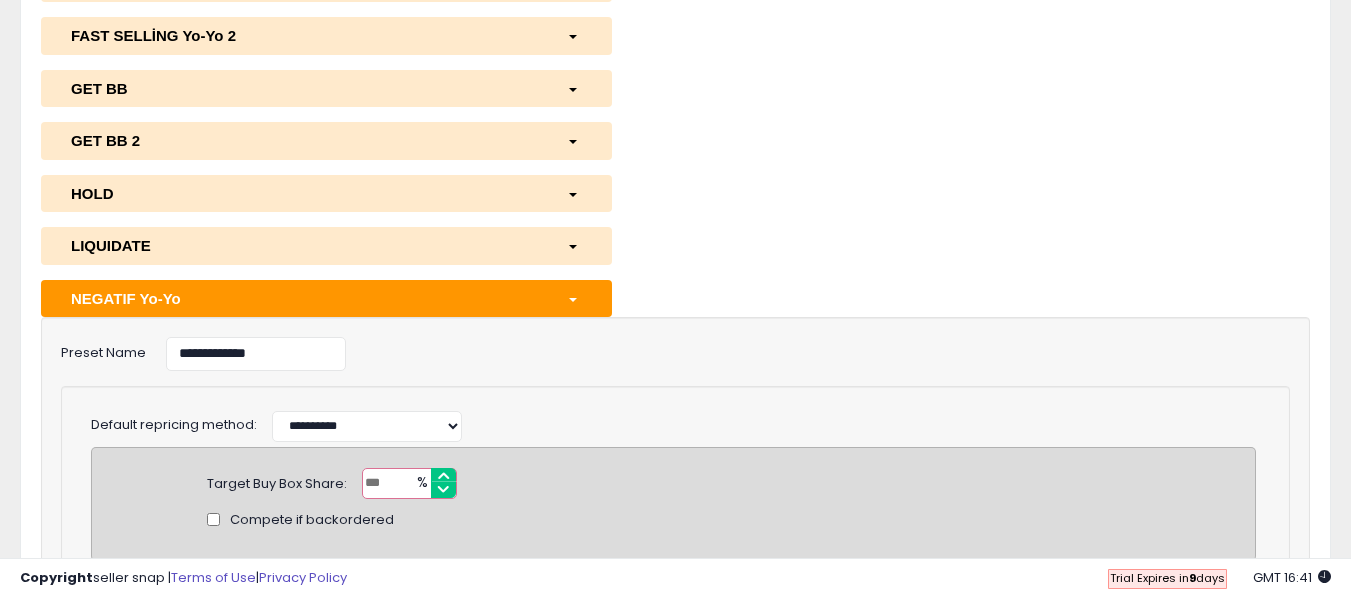 click on "NEGATIF Yo-Yo" at bounding box center (304, 298) 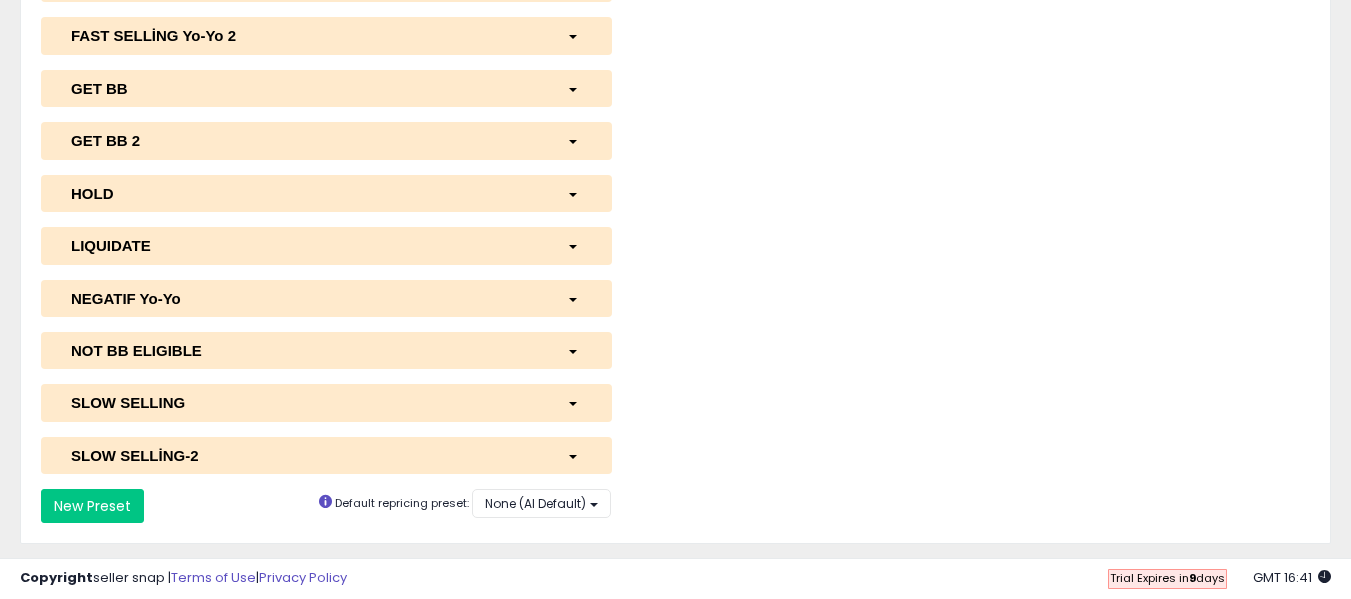 click on "FAST SELLİNG Yo-Yo 2" at bounding box center [304, 35] 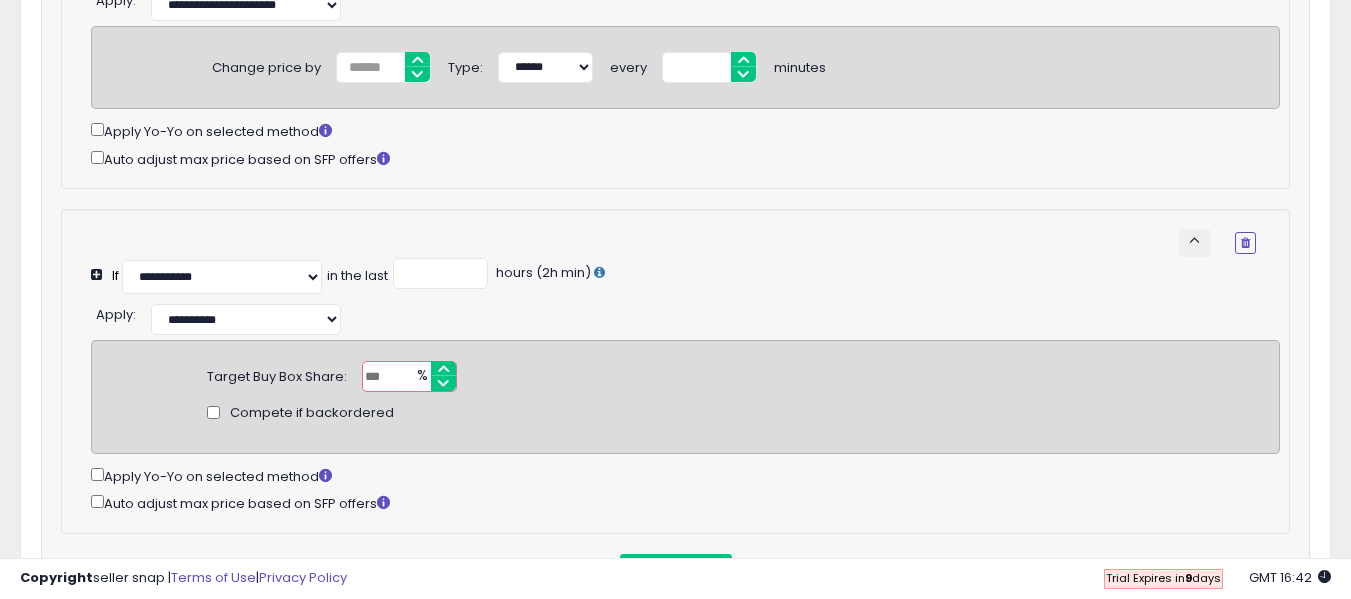 scroll, scrollTop: 800, scrollLeft: 0, axis: vertical 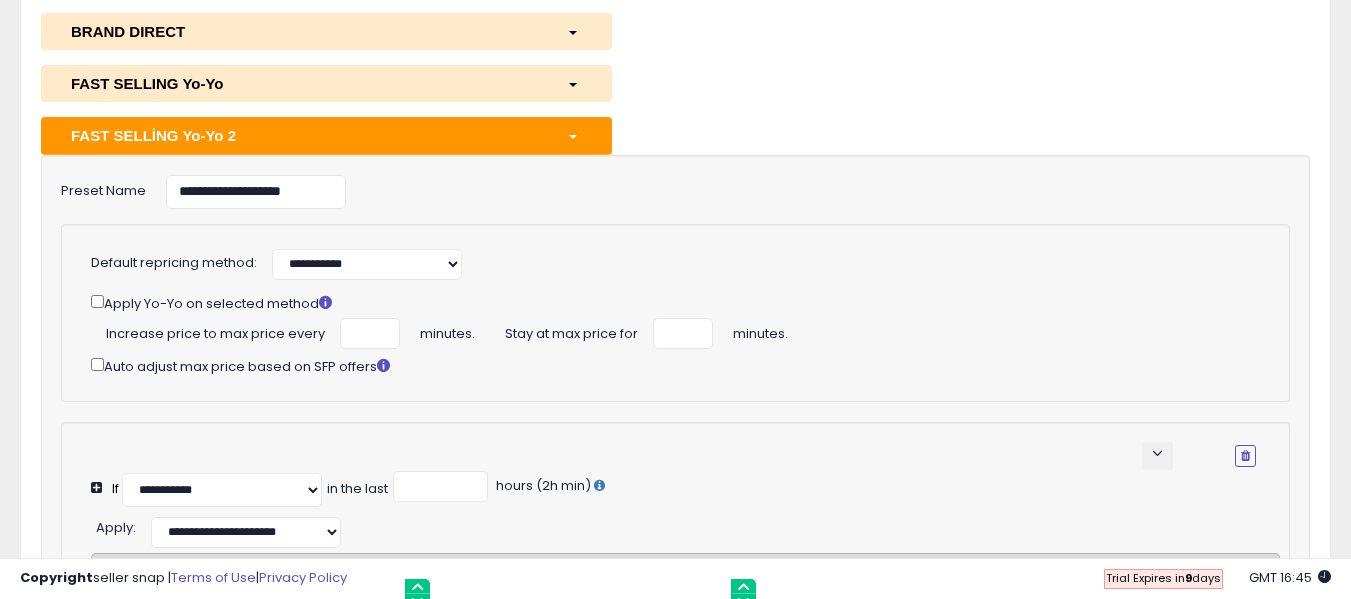 click on "FAST SELLİNG Yo-Yo 2" at bounding box center (304, 135) 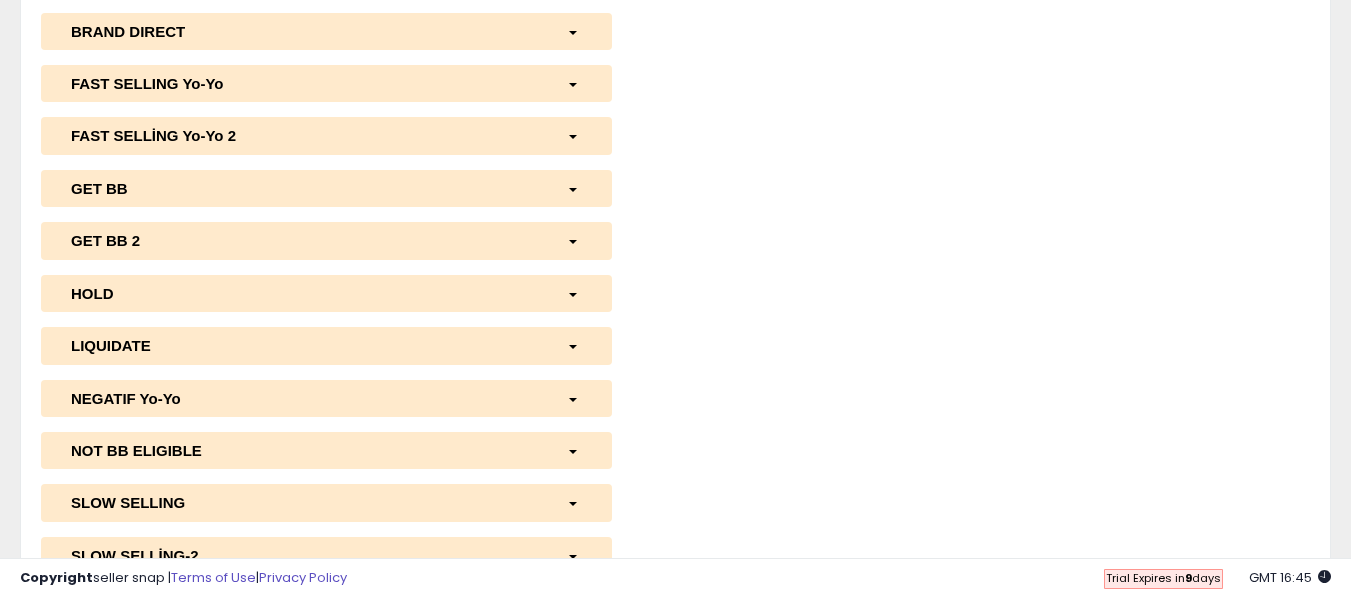 click on "GET BB 2" at bounding box center (304, 240) 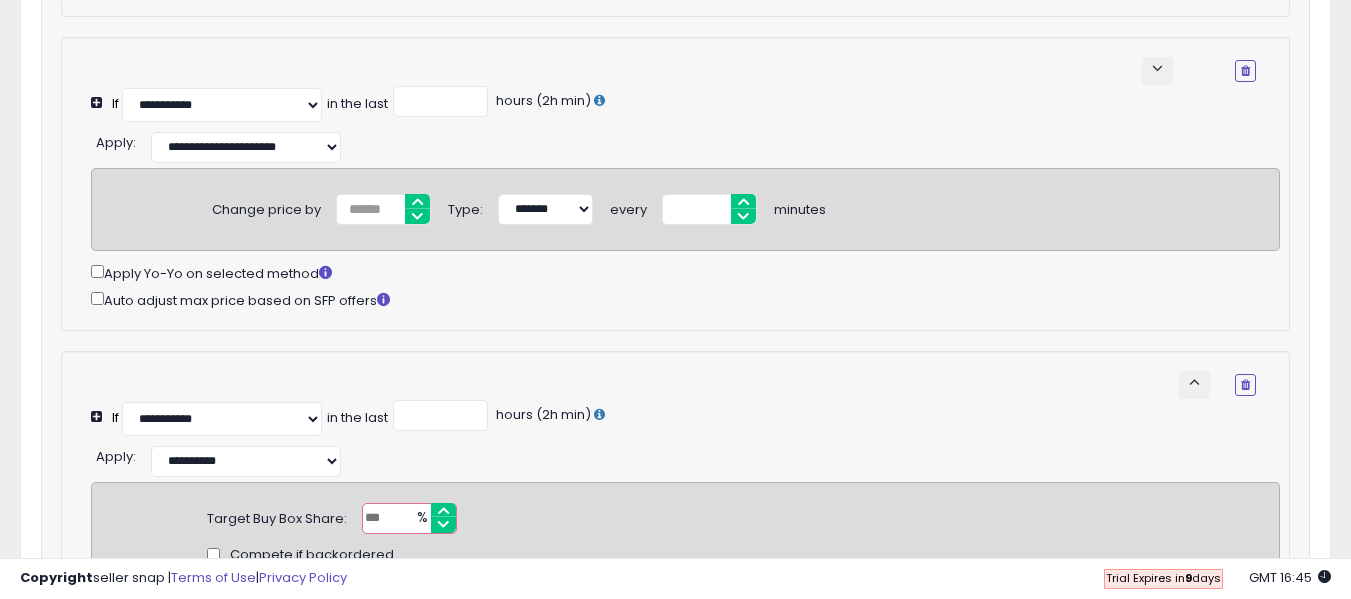 scroll, scrollTop: 700, scrollLeft: 0, axis: vertical 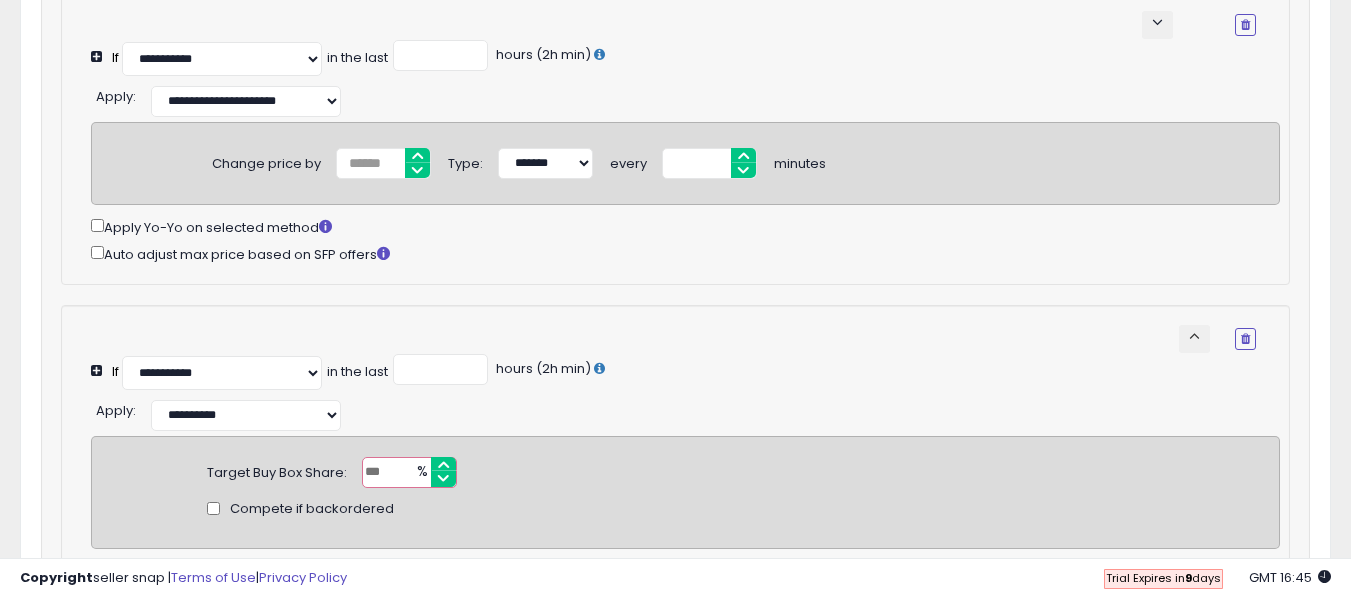 click on "keyboard_arrow_up" at bounding box center (1194, 336) 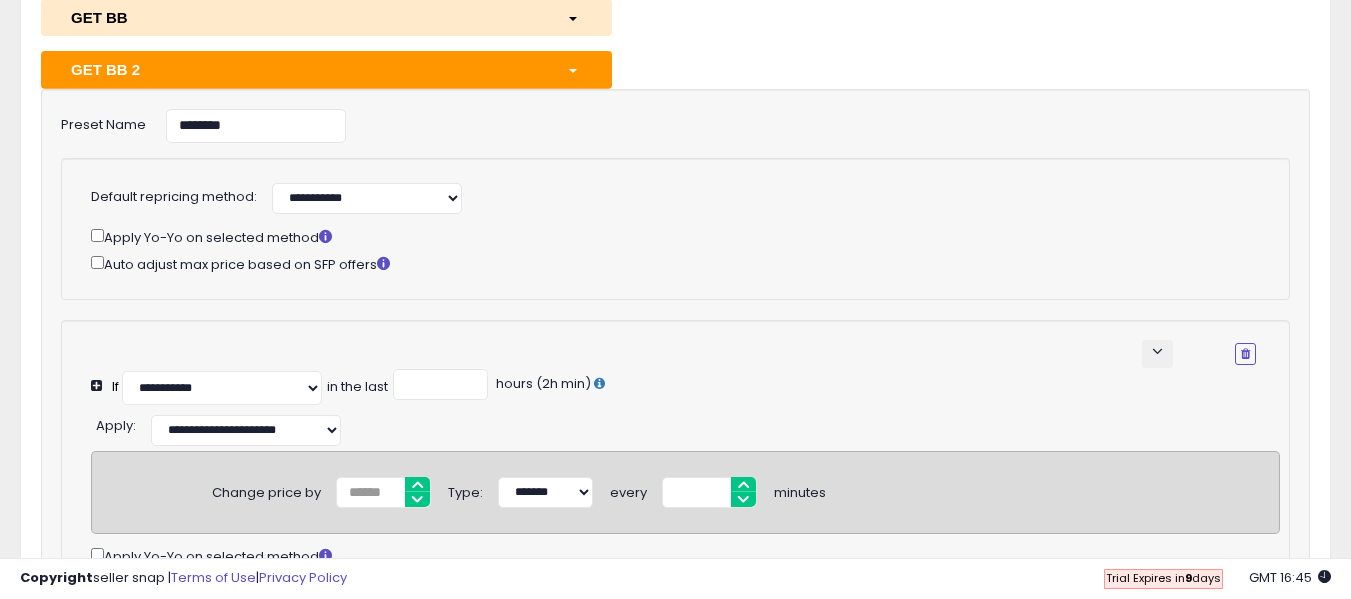 select on "**********" 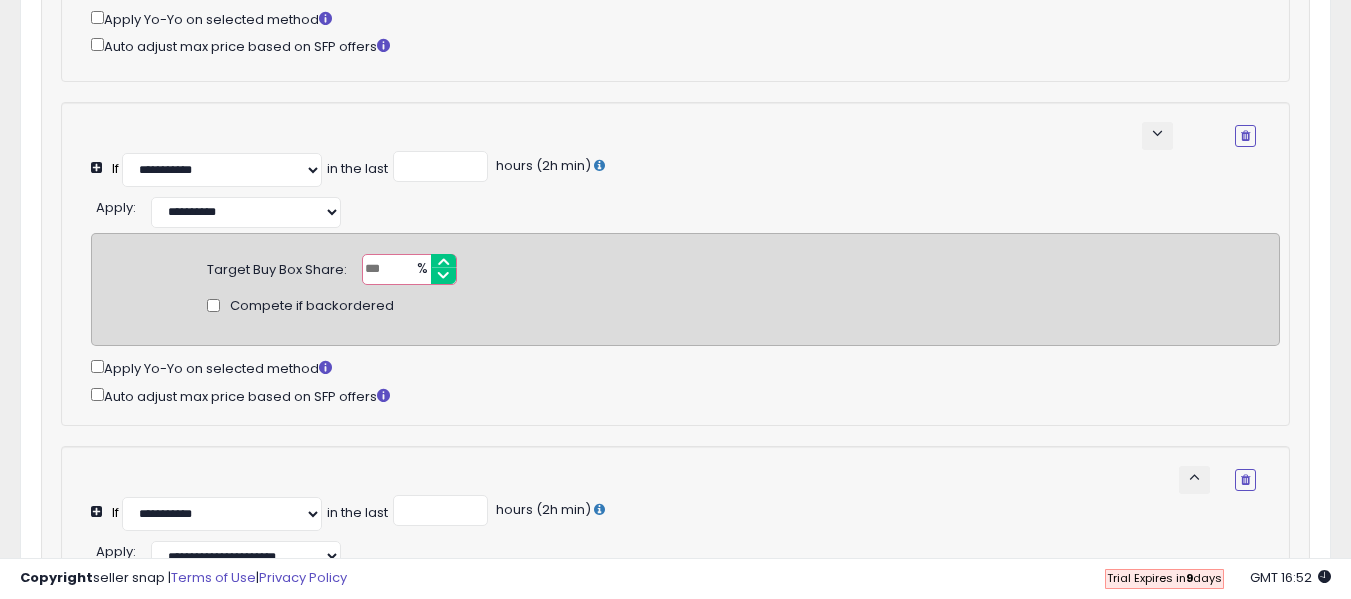 scroll, scrollTop: 571, scrollLeft: 0, axis: vertical 